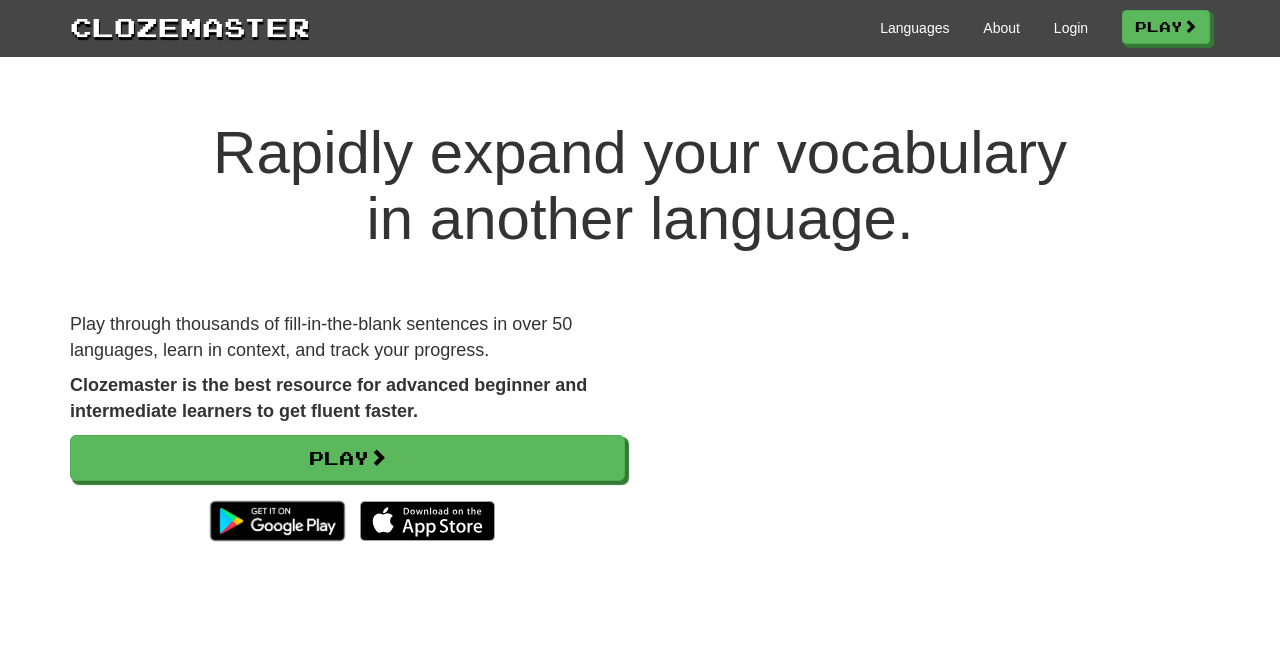 scroll, scrollTop: 0, scrollLeft: 0, axis: both 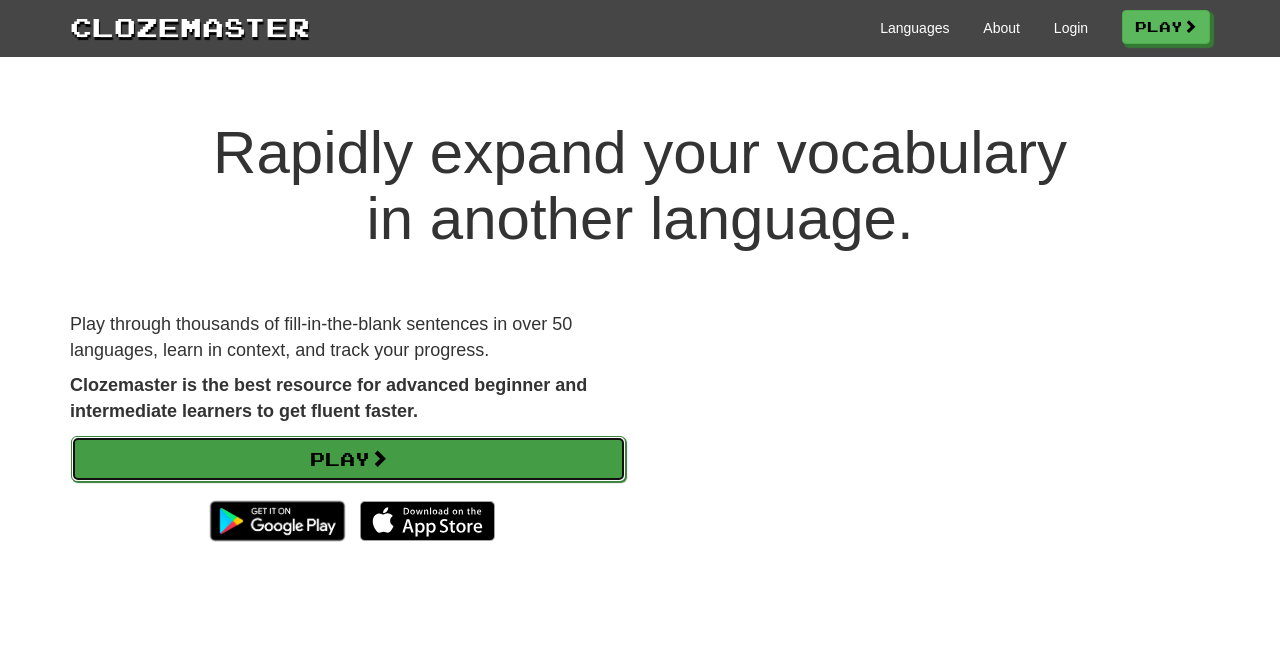 click on "Play" at bounding box center (348, 459) 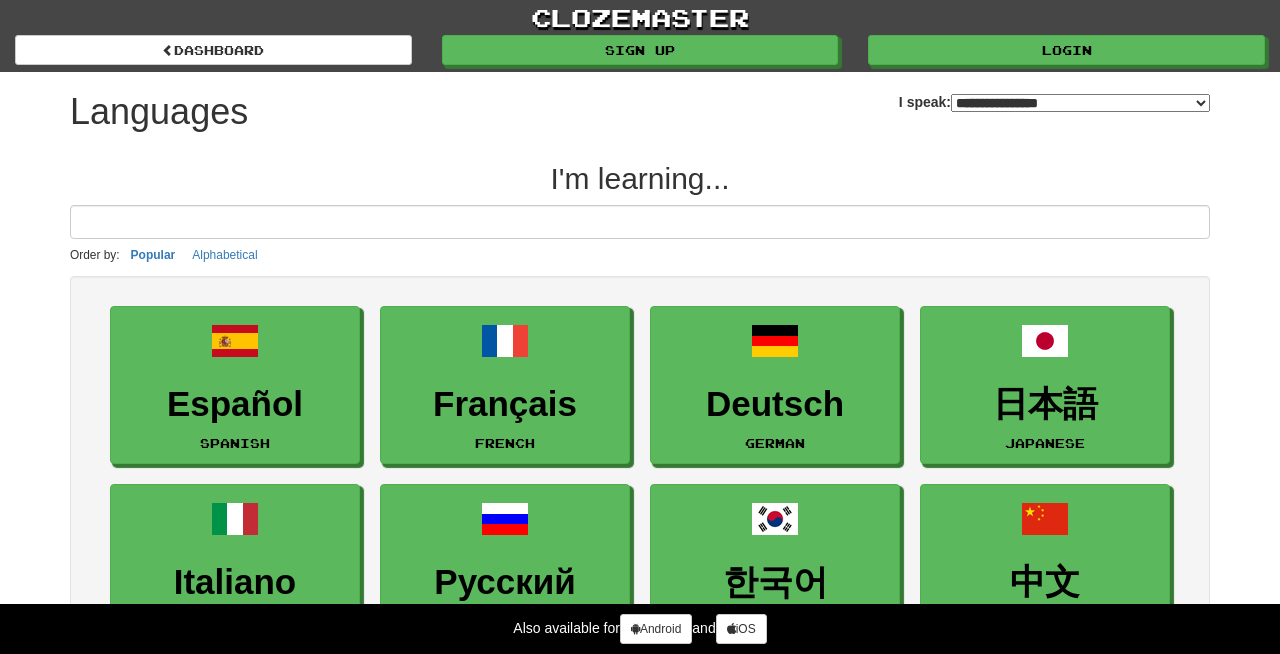 select on "*******" 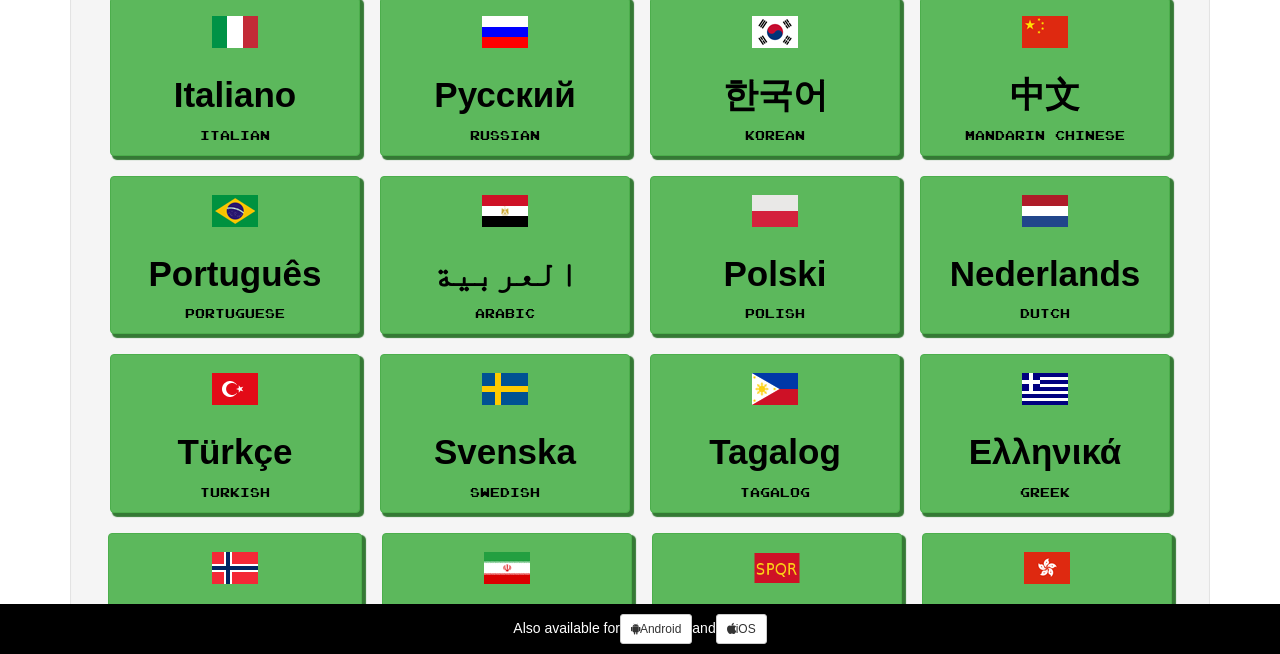 scroll, scrollTop: 492, scrollLeft: 0, axis: vertical 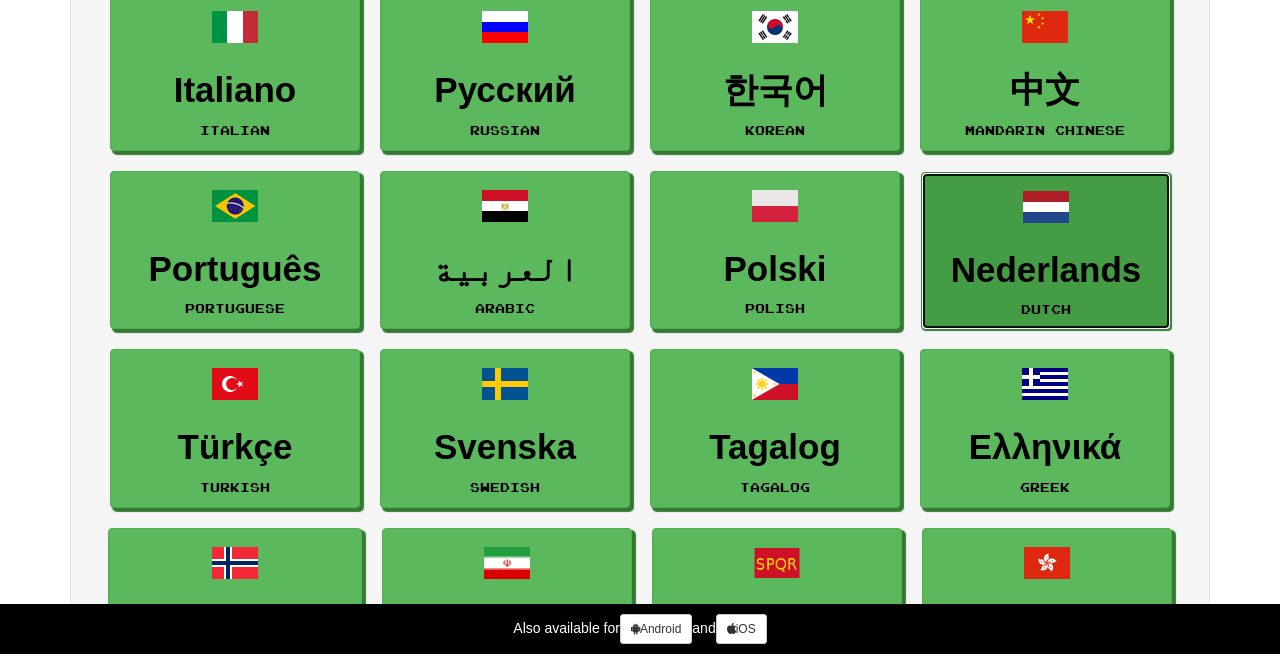 click on "Nederlands" at bounding box center [1046, 270] 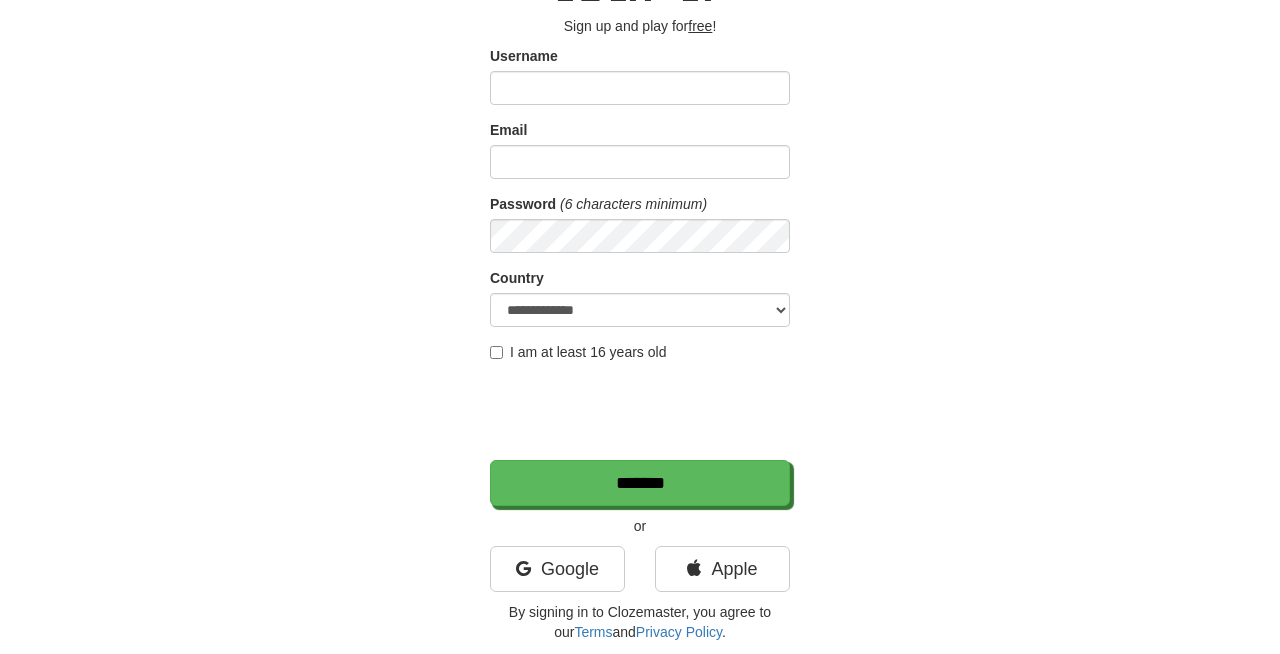scroll, scrollTop: 169, scrollLeft: 0, axis: vertical 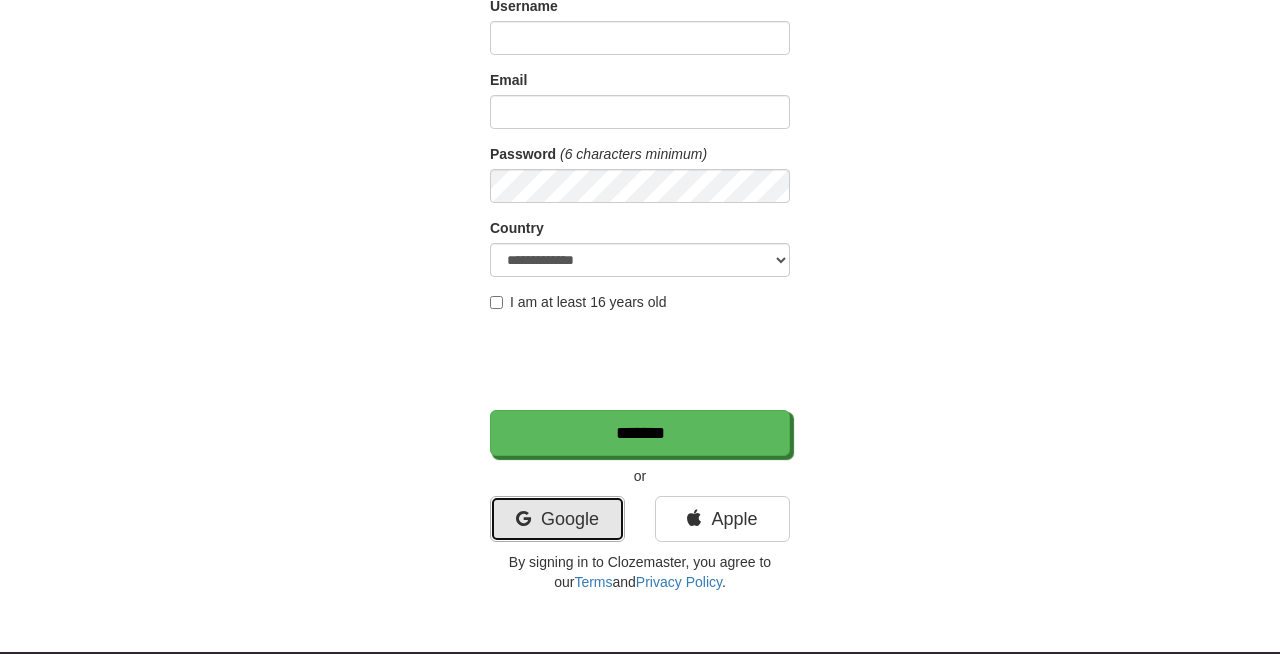 click on "Google" at bounding box center [557, 519] 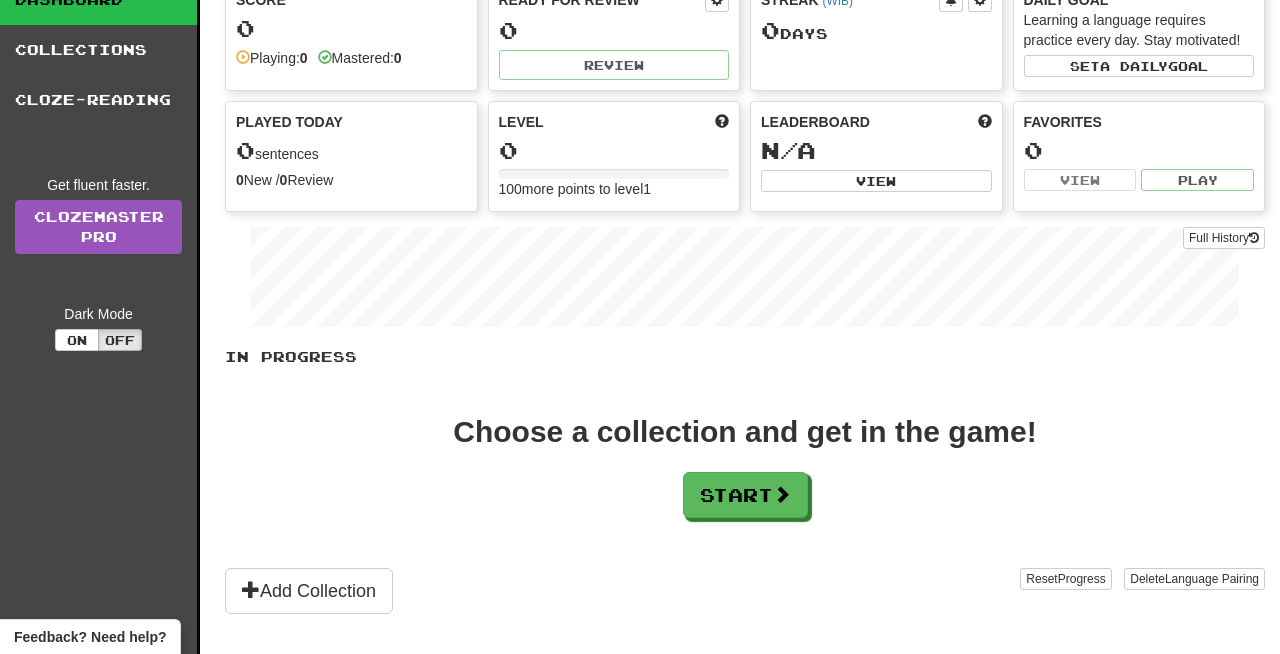 scroll, scrollTop: 103, scrollLeft: 0, axis: vertical 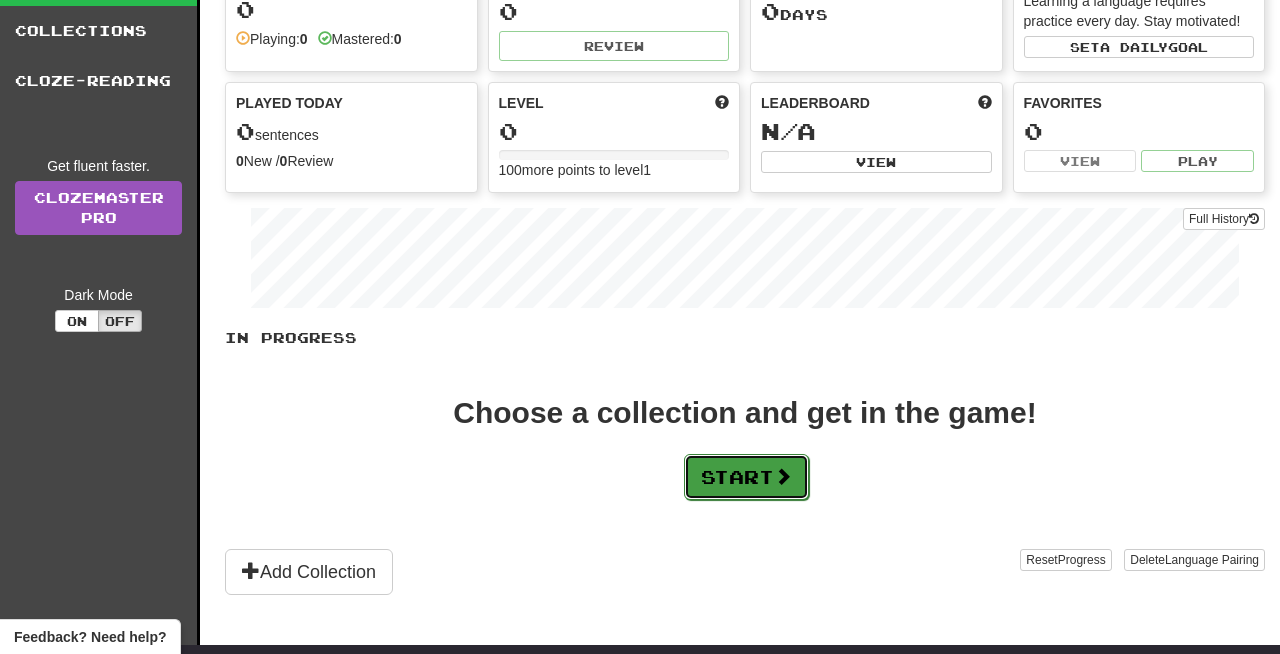 click on "Start" at bounding box center (746, 477) 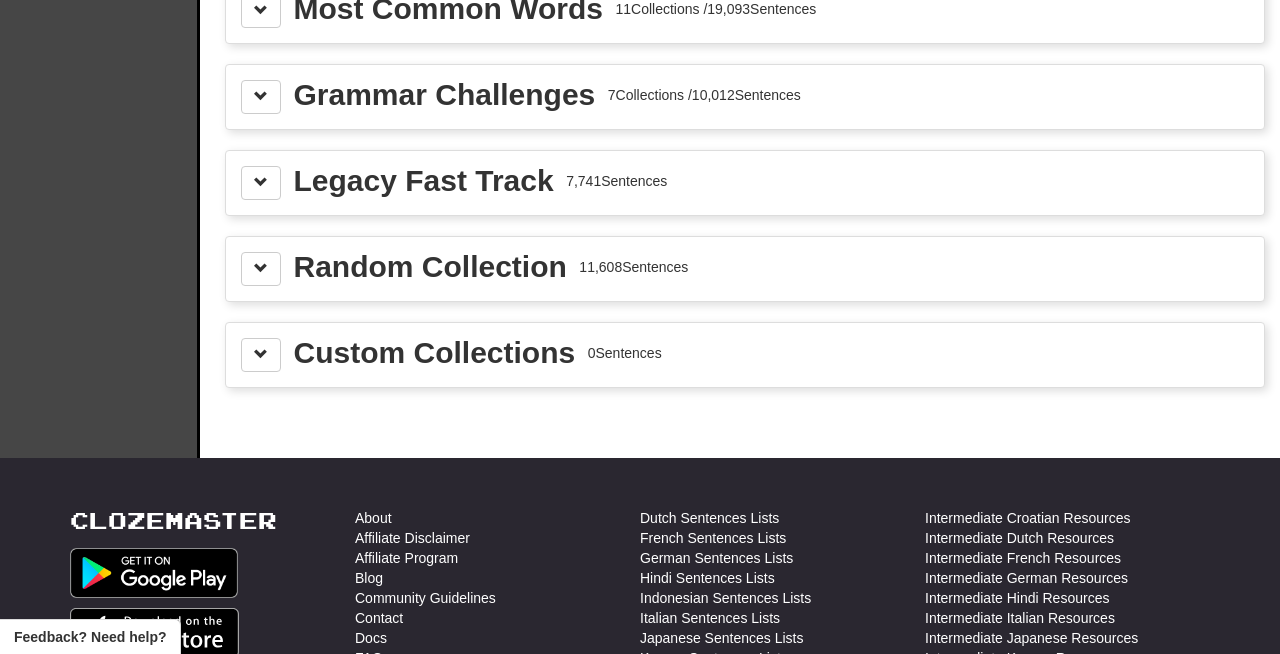 scroll, scrollTop: 2335, scrollLeft: 0, axis: vertical 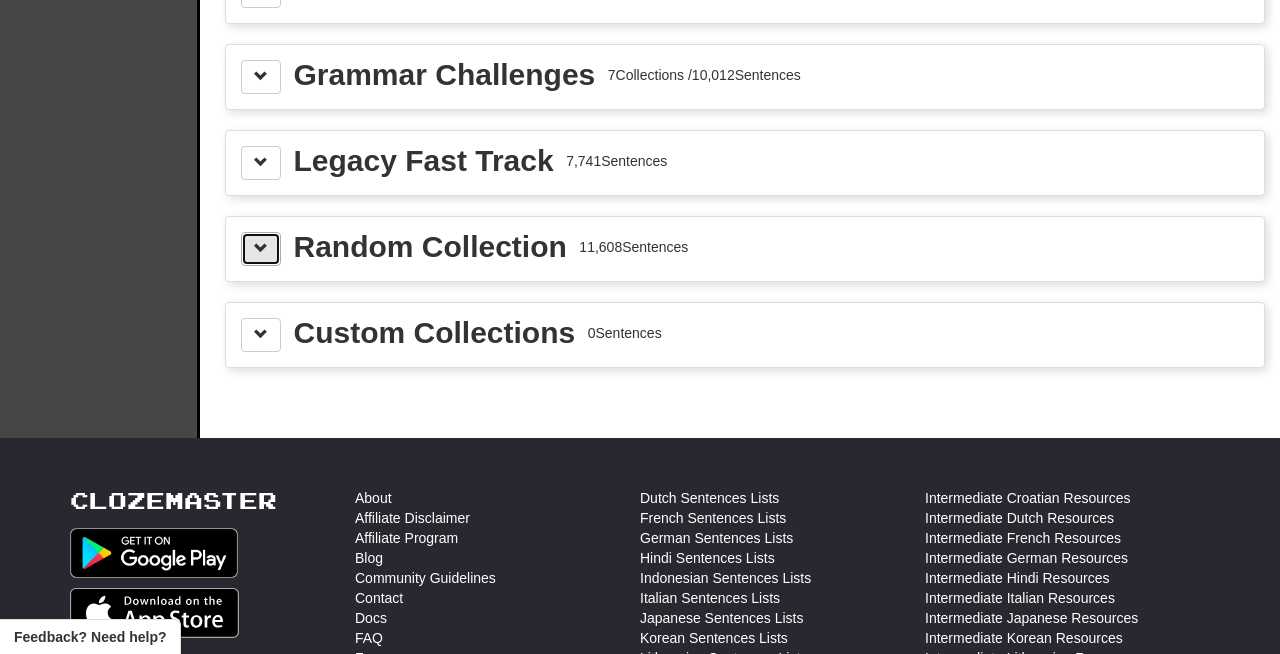 click at bounding box center [261, 248] 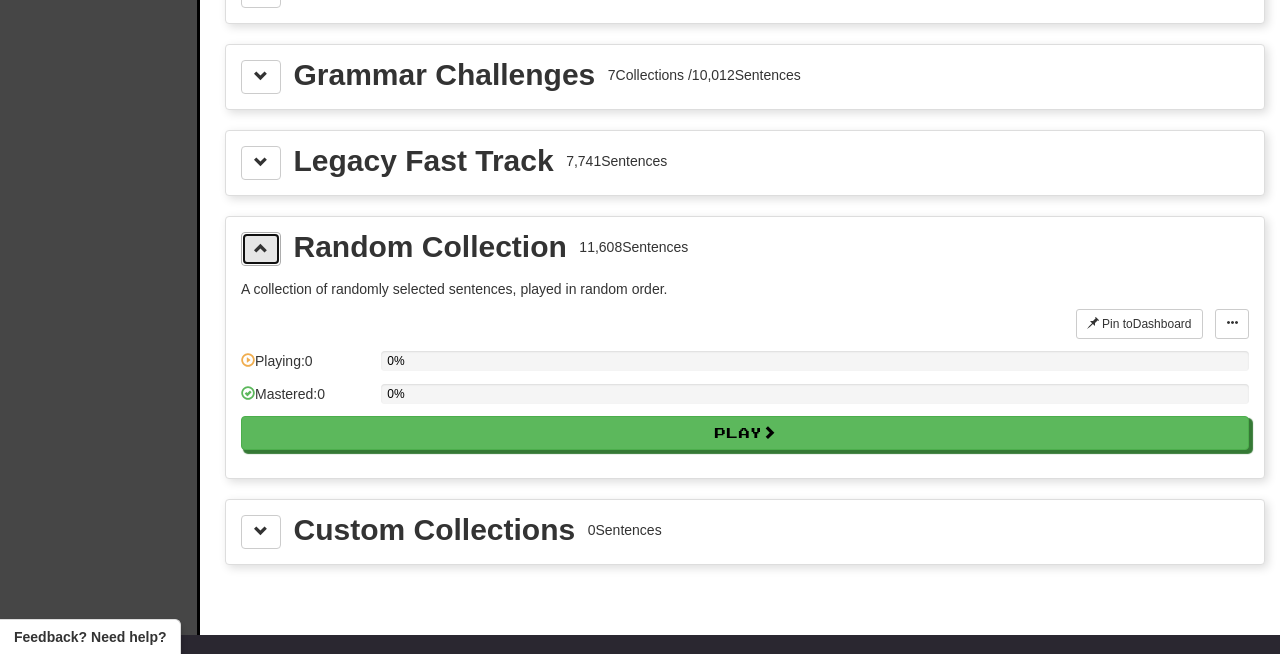click at bounding box center (261, 248) 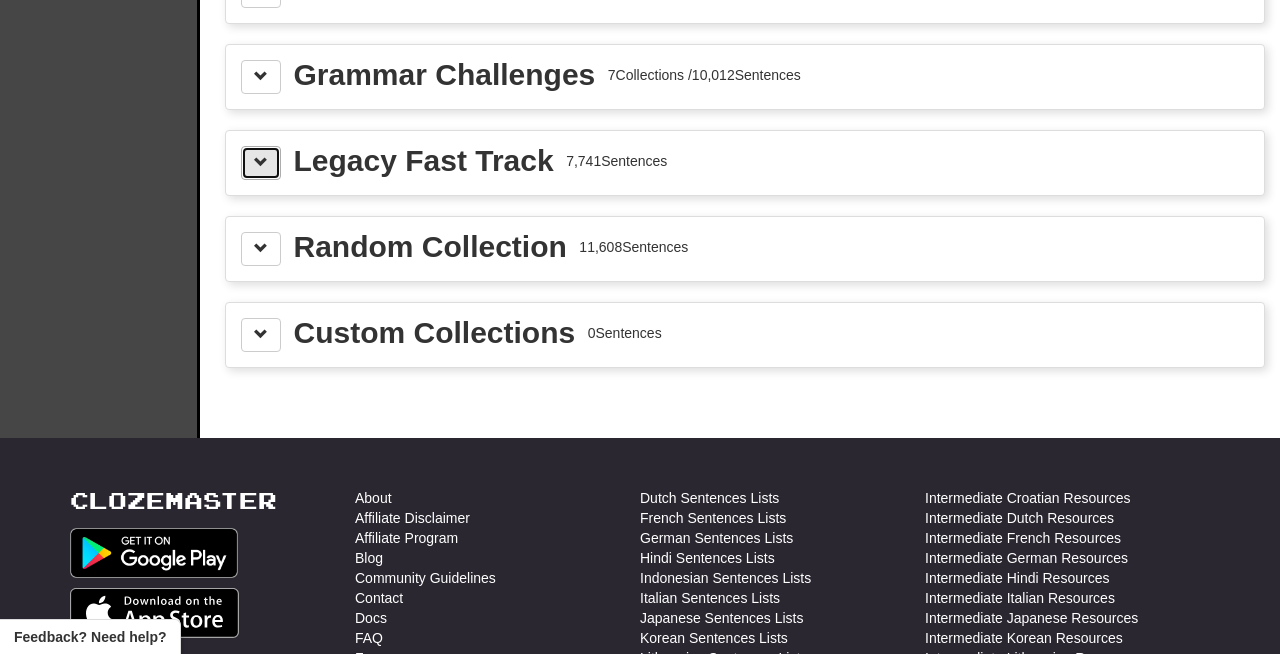 click at bounding box center (261, 163) 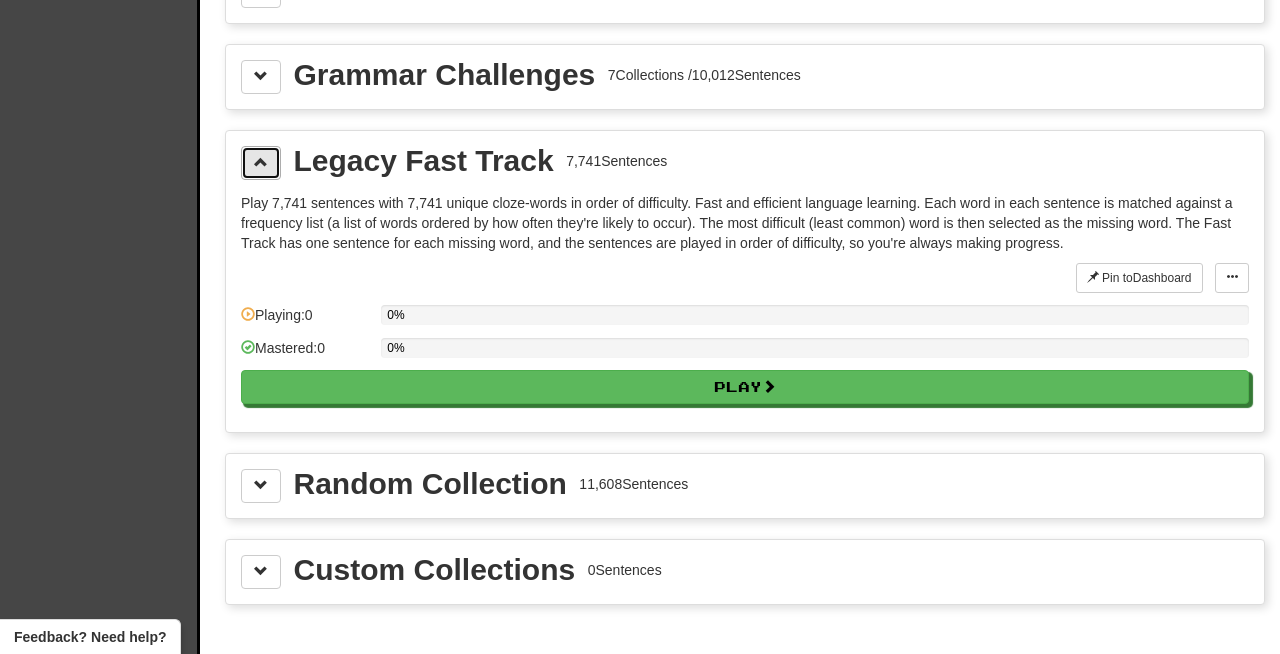 click at bounding box center [261, 163] 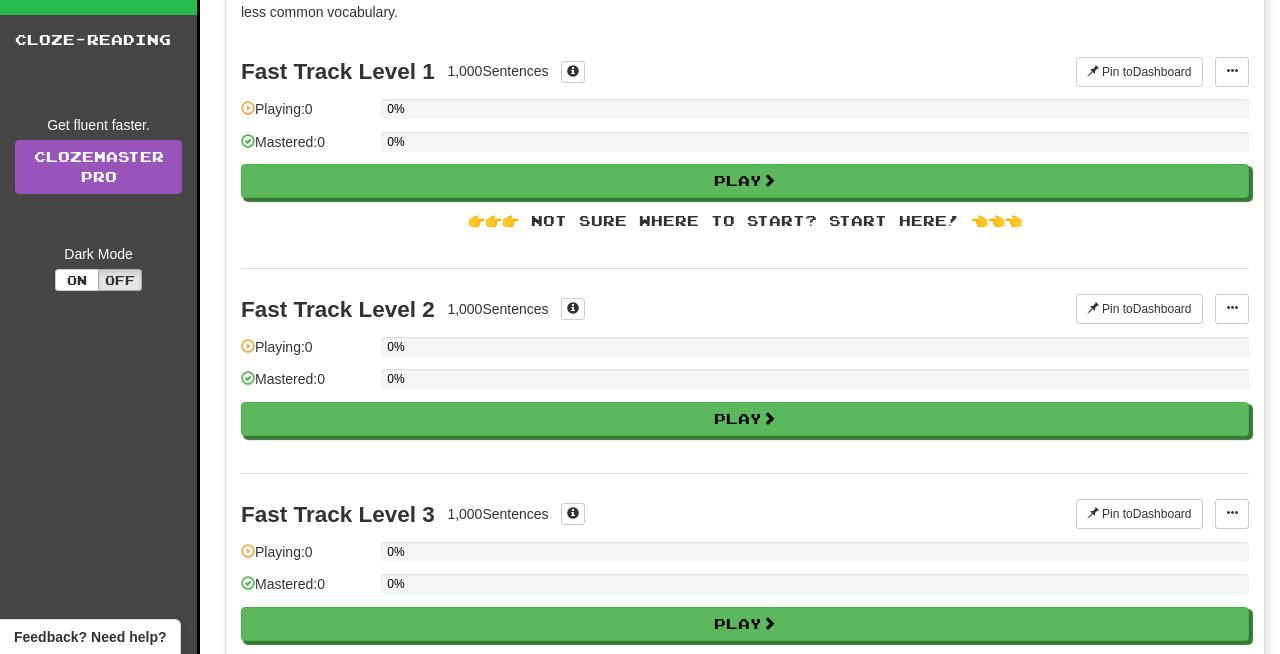 scroll, scrollTop: 86, scrollLeft: 0, axis: vertical 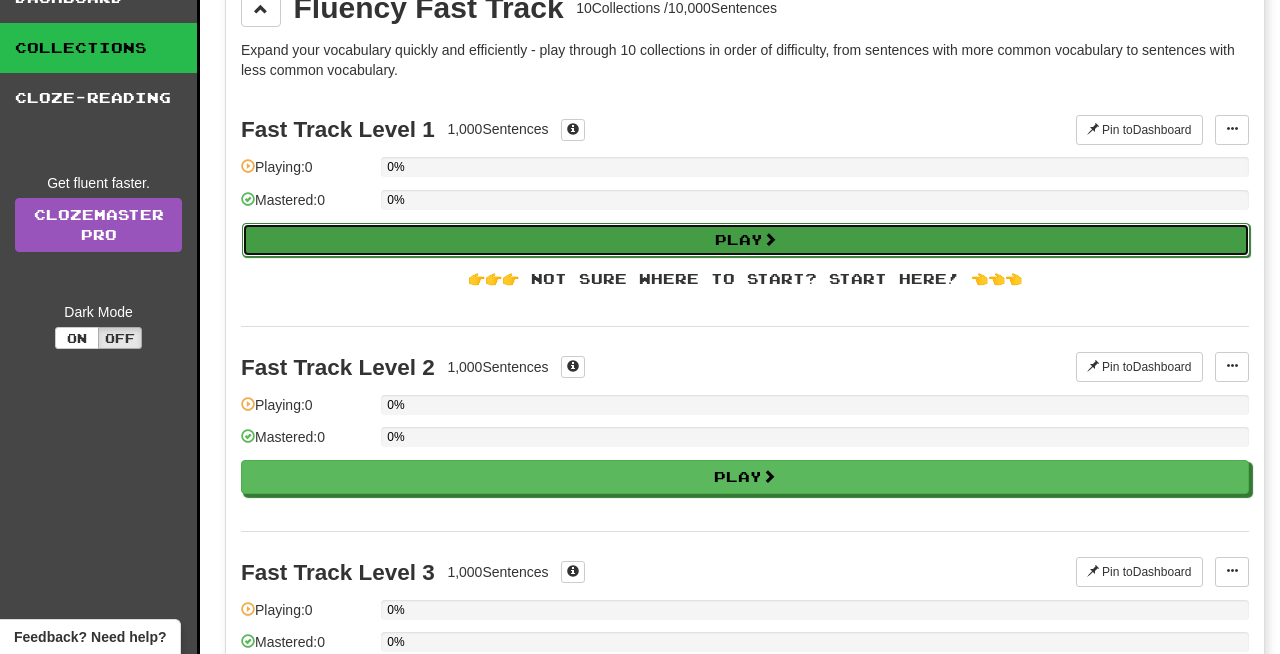 click on "Play" at bounding box center [746, 240] 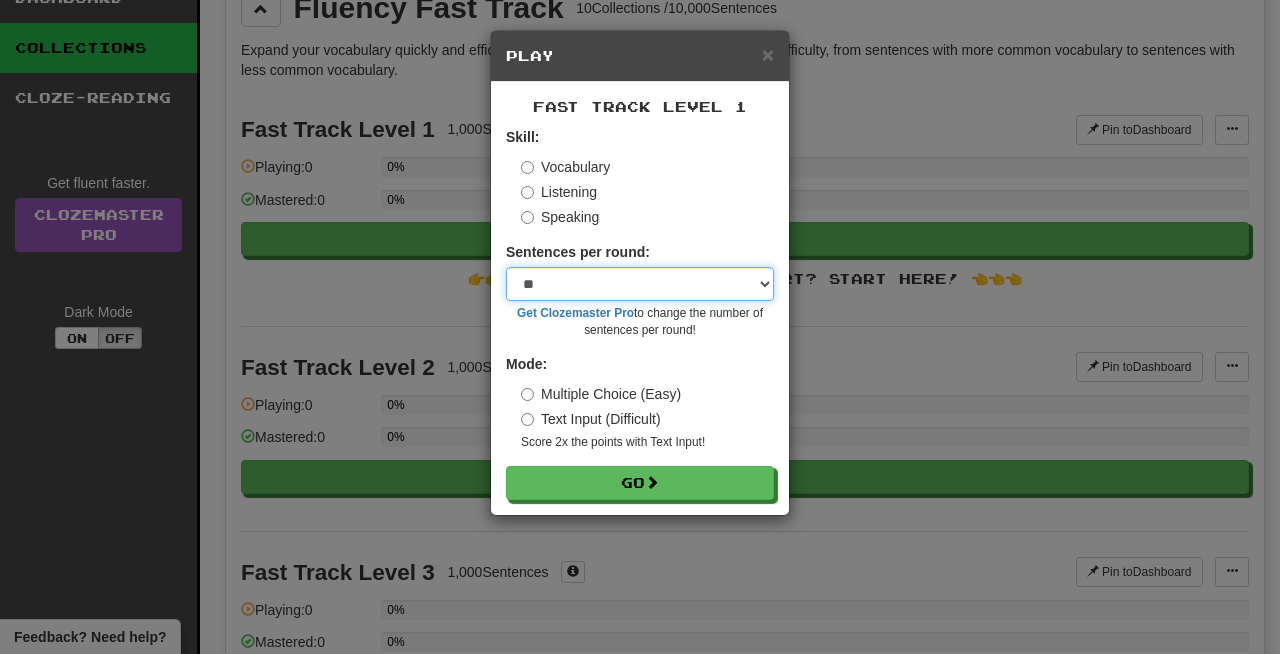 click on "* ** ** ** ** ** *** ********" at bounding box center (640, 284) 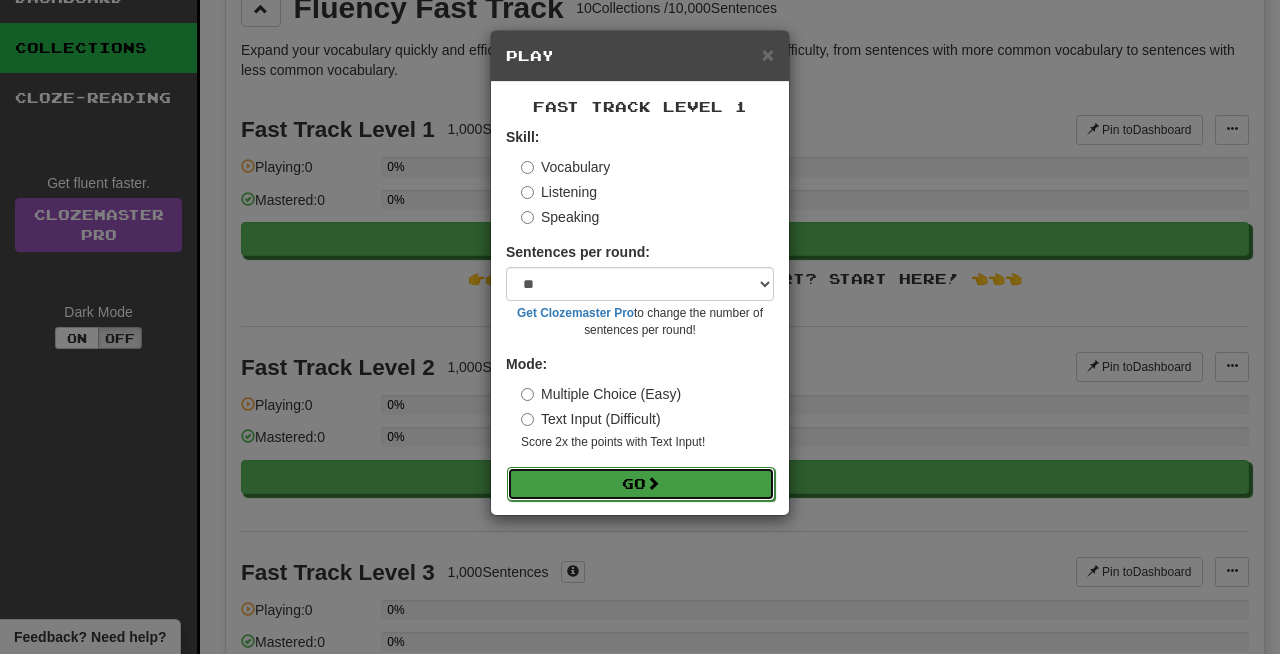 click on "Go" at bounding box center (641, 484) 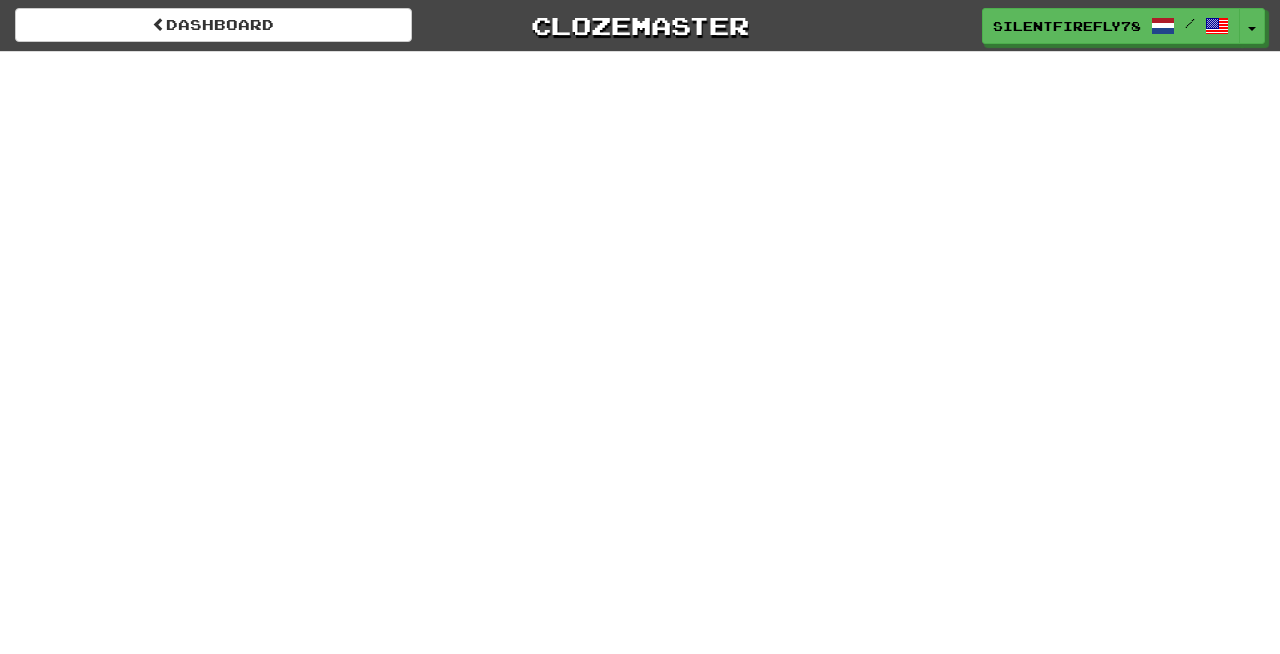 scroll, scrollTop: 0, scrollLeft: 0, axis: both 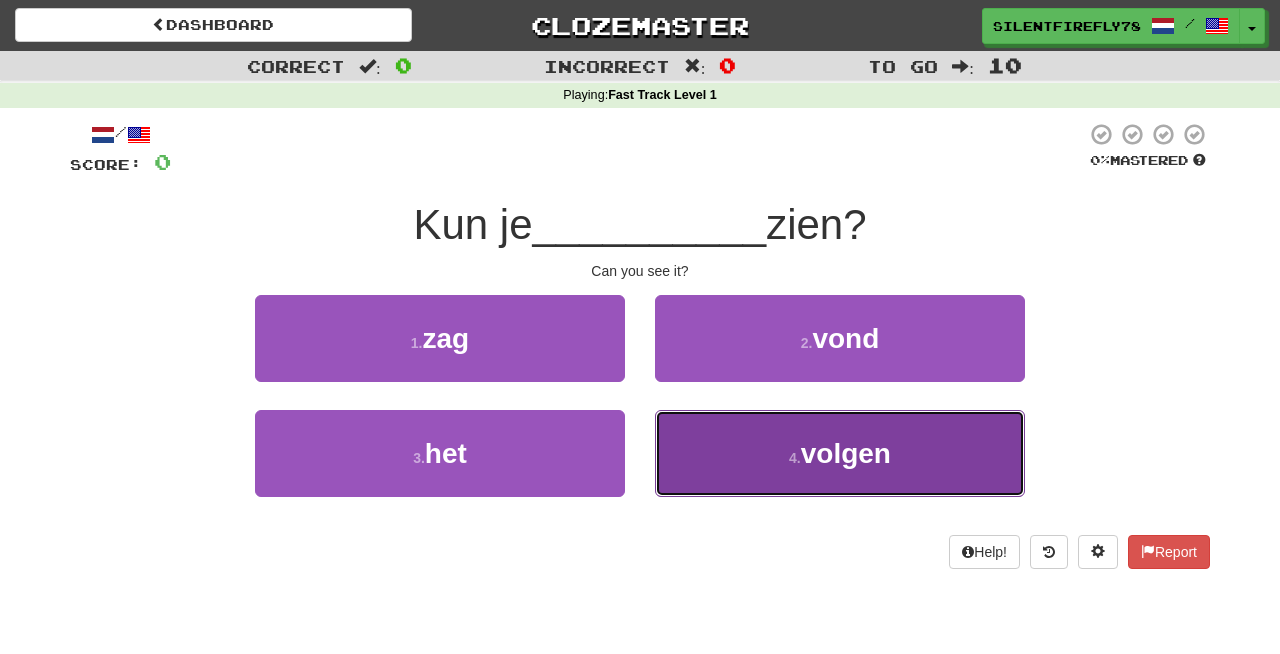 click on "4 .  volgen" at bounding box center (840, 453) 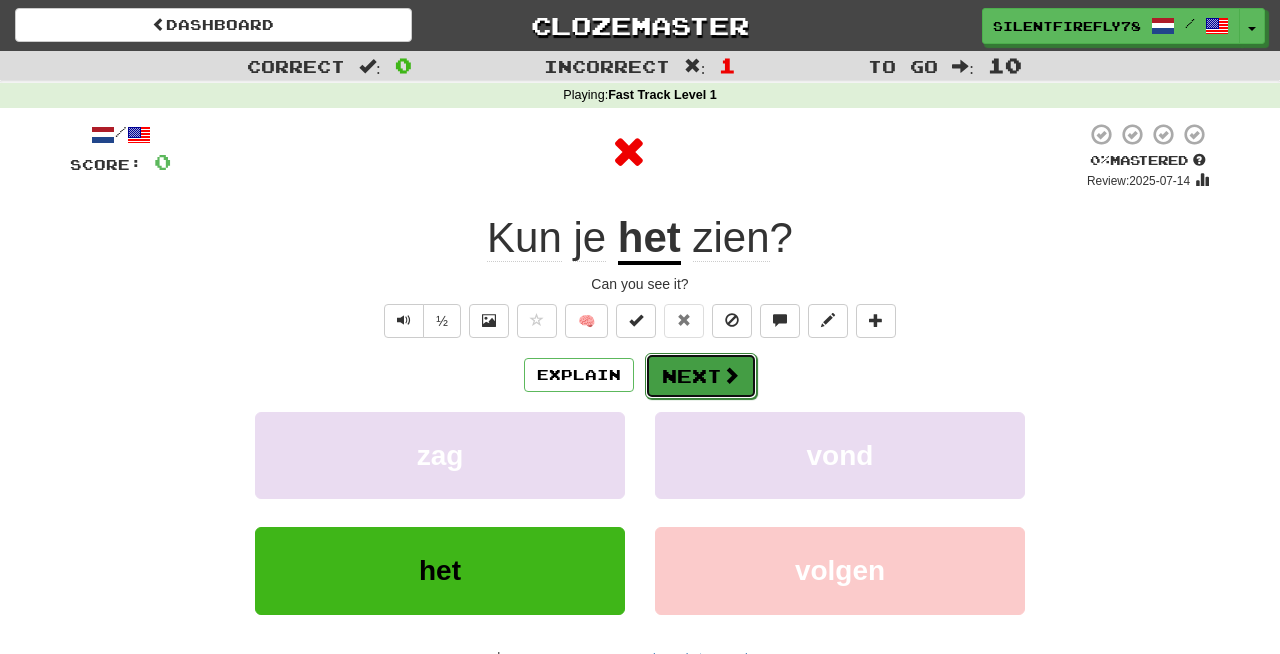 click on "Next" at bounding box center [701, 376] 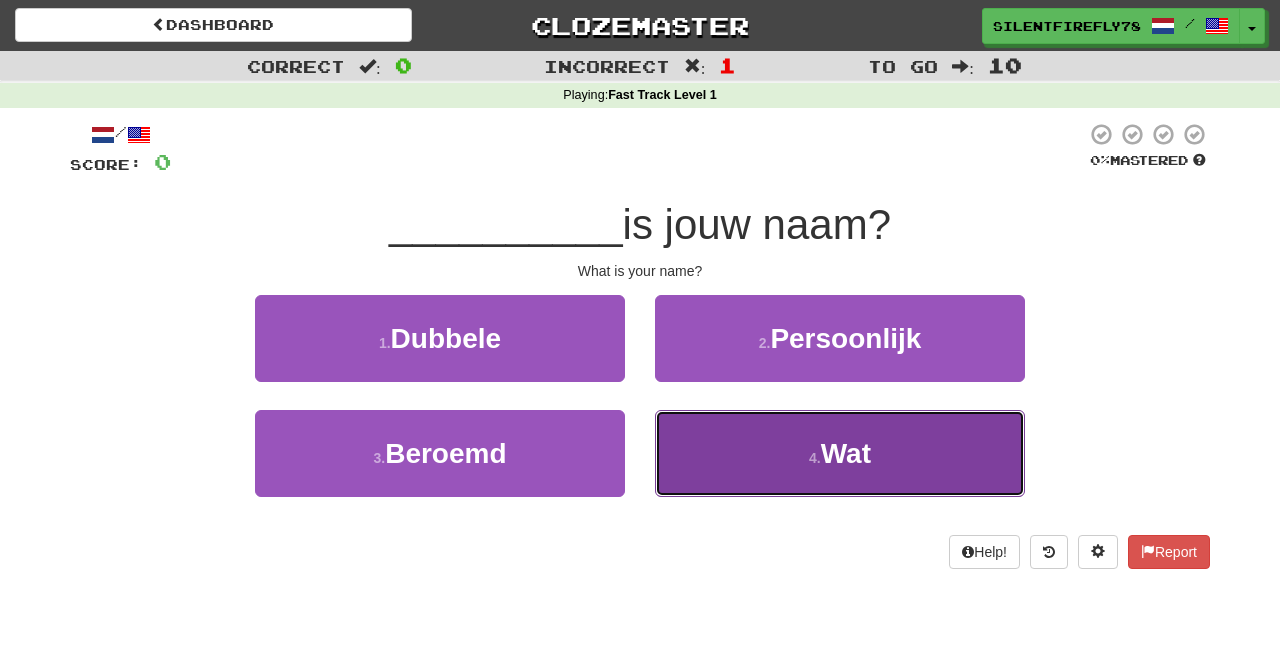 click on "4 .  Wat" at bounding box center (840, 453) 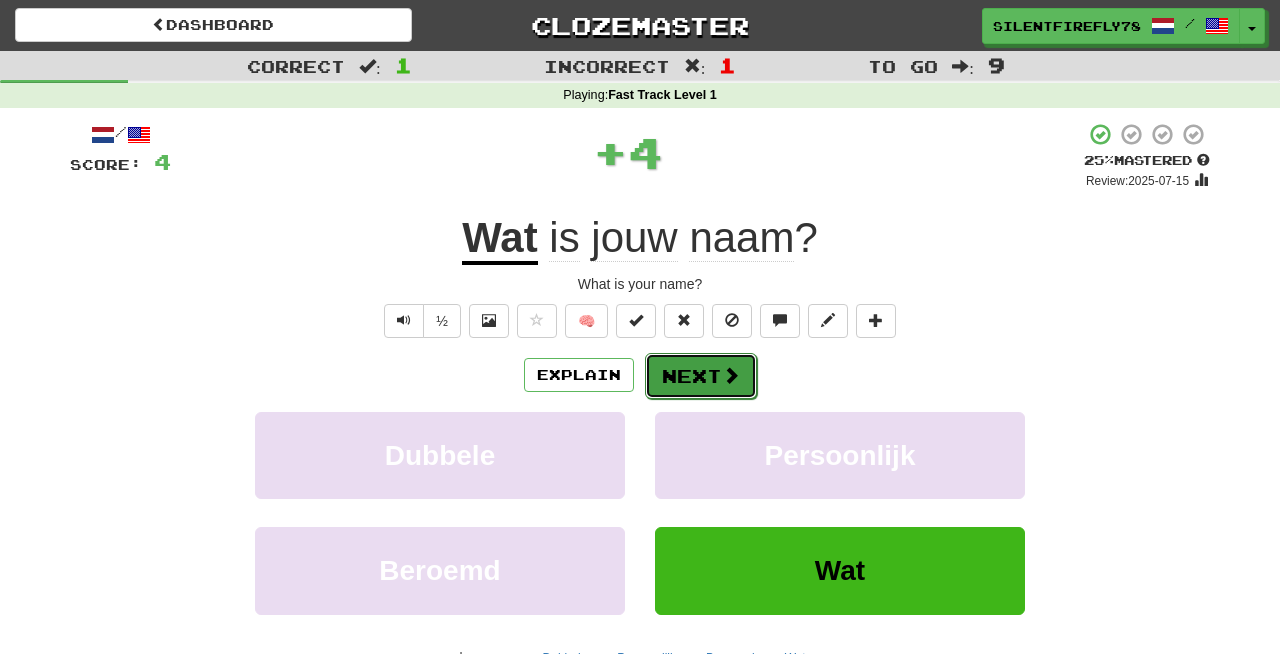 click on "Next" at bounding box center (701, 376) 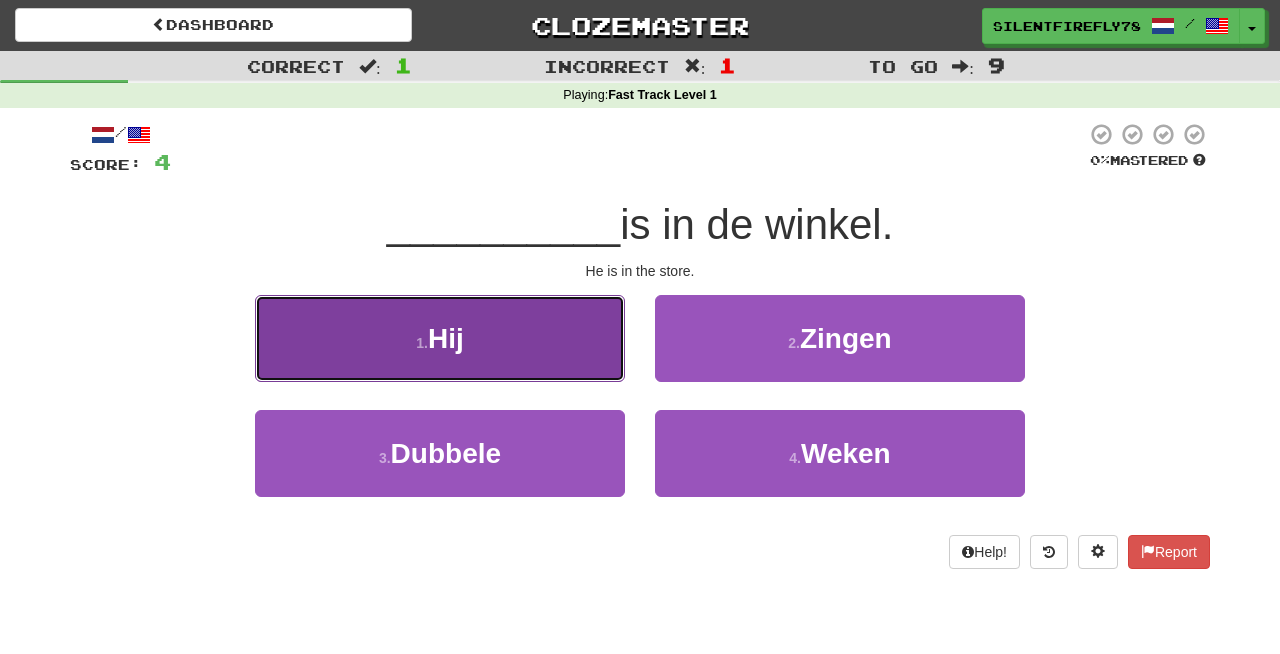 click on "1 .  Hij" at bounding box center [440, 338] 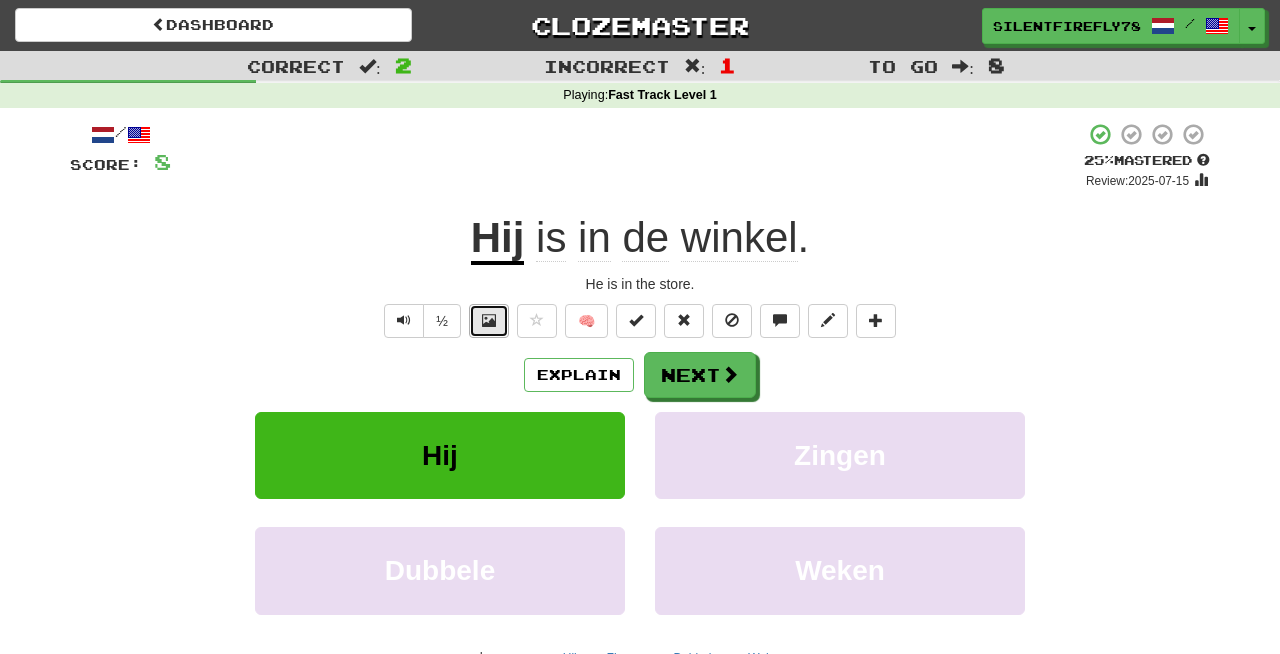 click at bounding box center (489, 320) 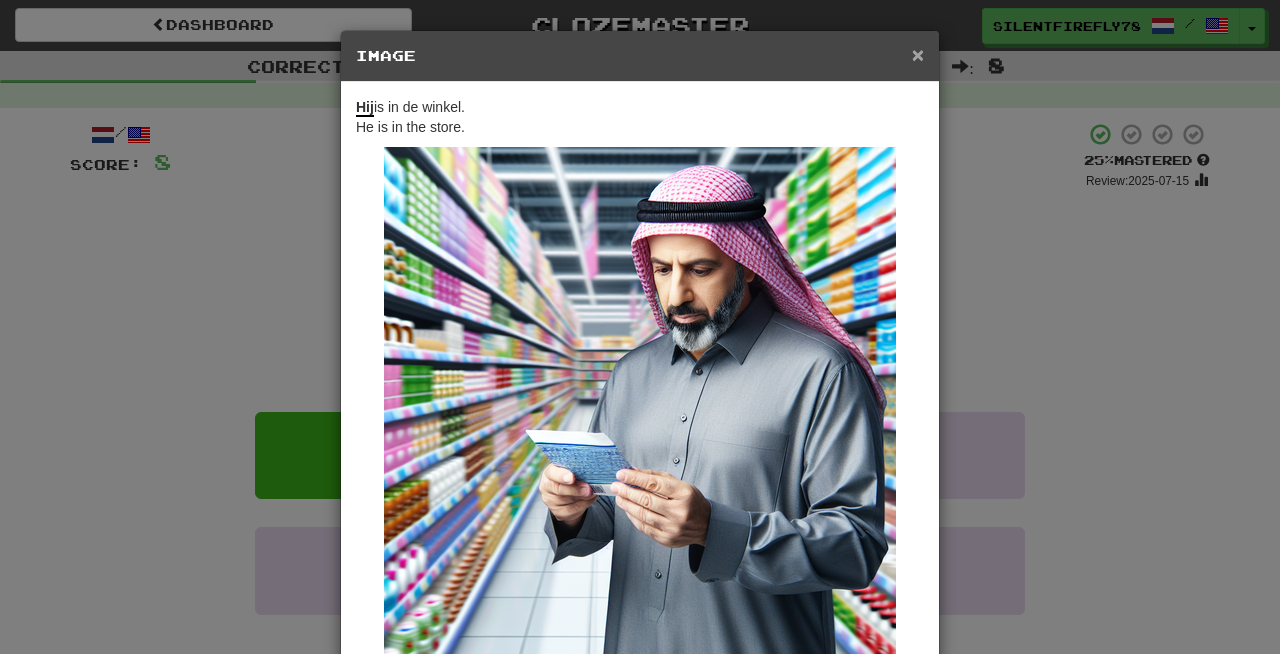 click on "×" at bounding box center (918, 54) 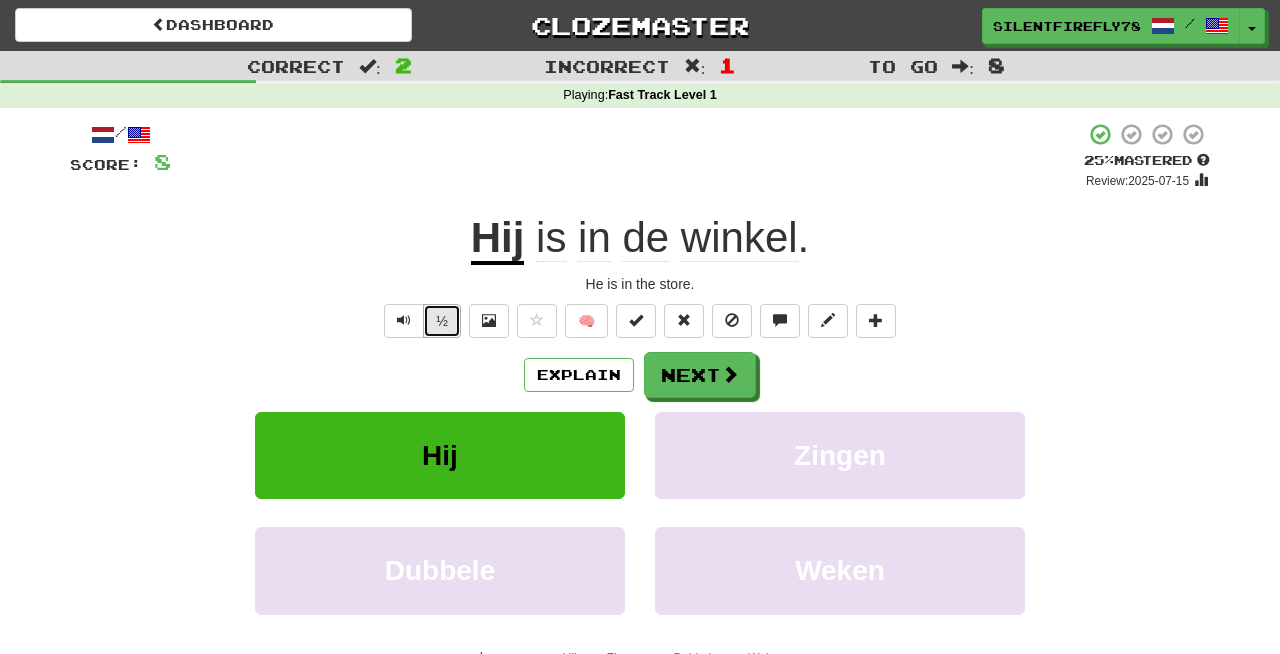 click on "½" at bounding box center (442, 321) 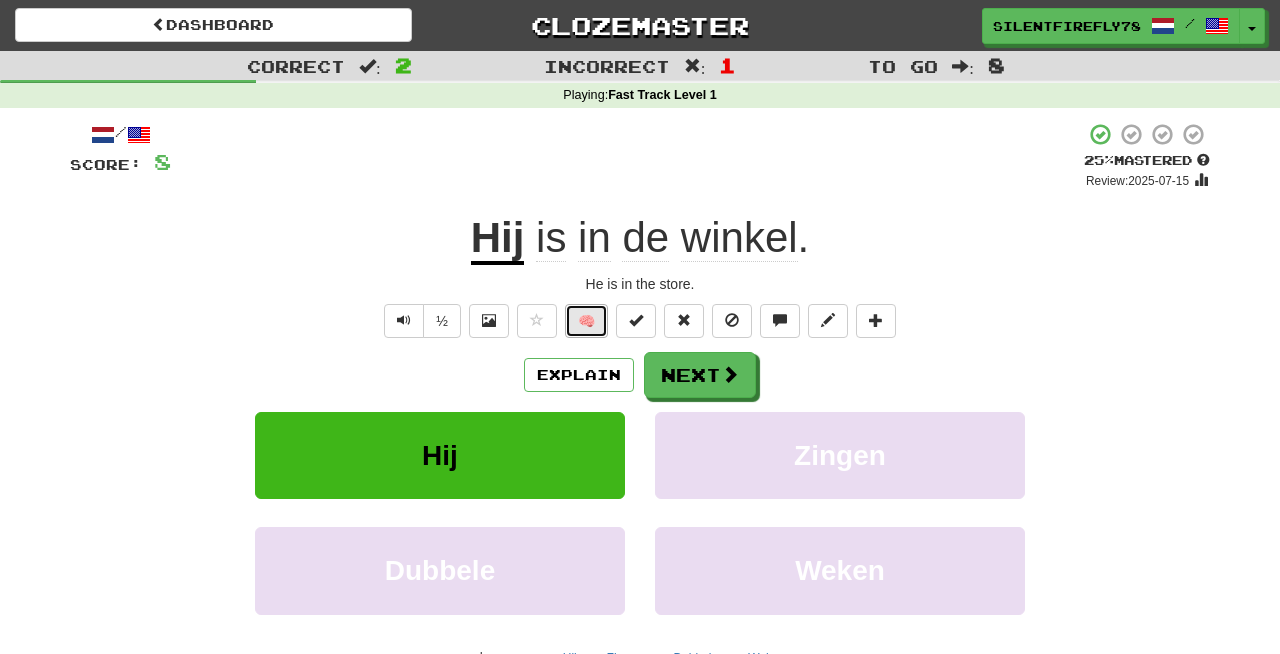click on "🧠" at bounding box center (586, 321) 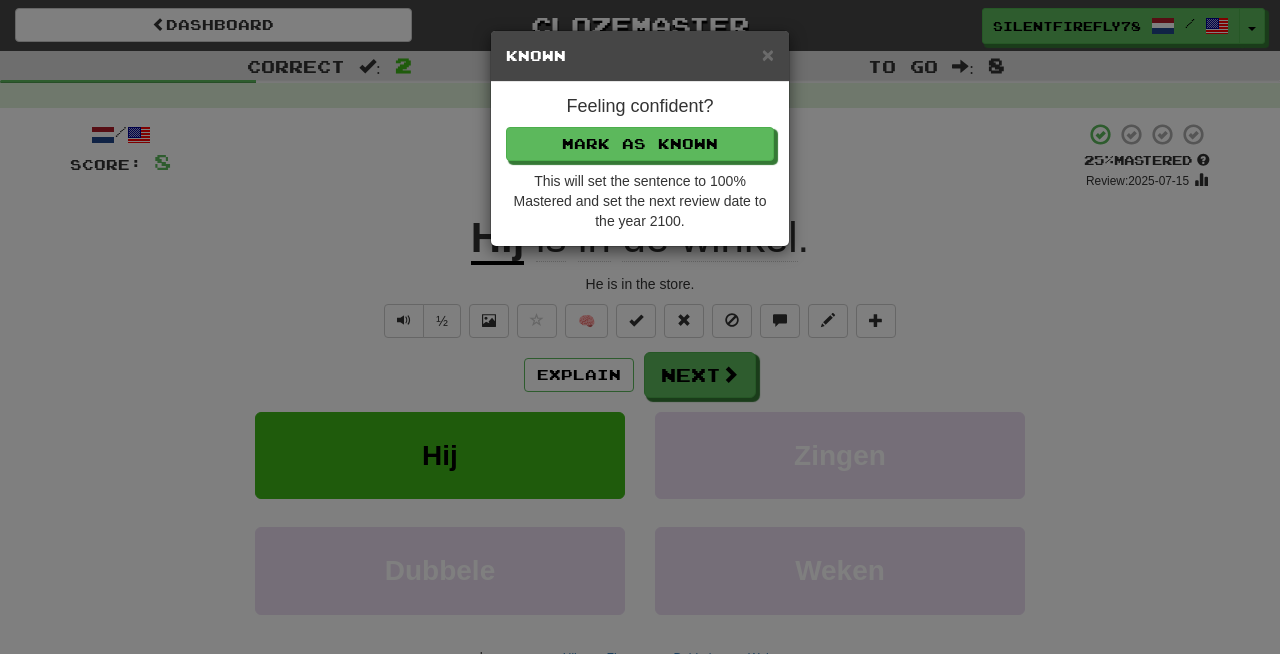 click on "Known" at bounding box center (640, 56) 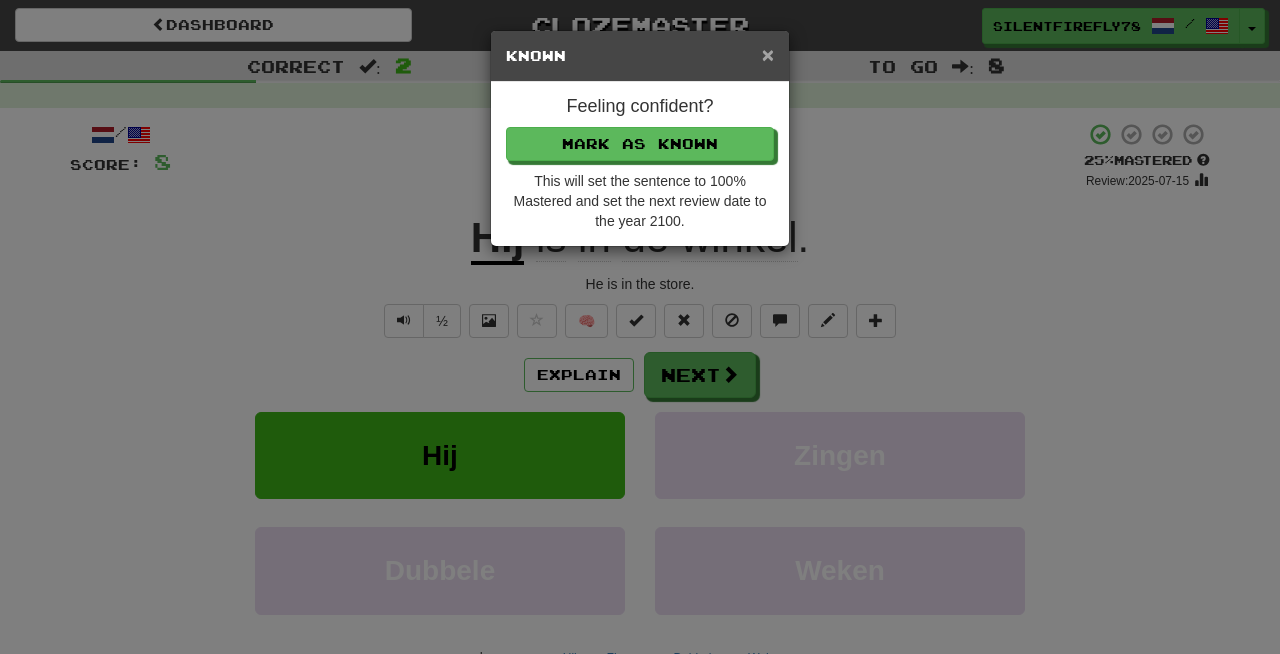 click on "×" at bounding box center (768, 54) 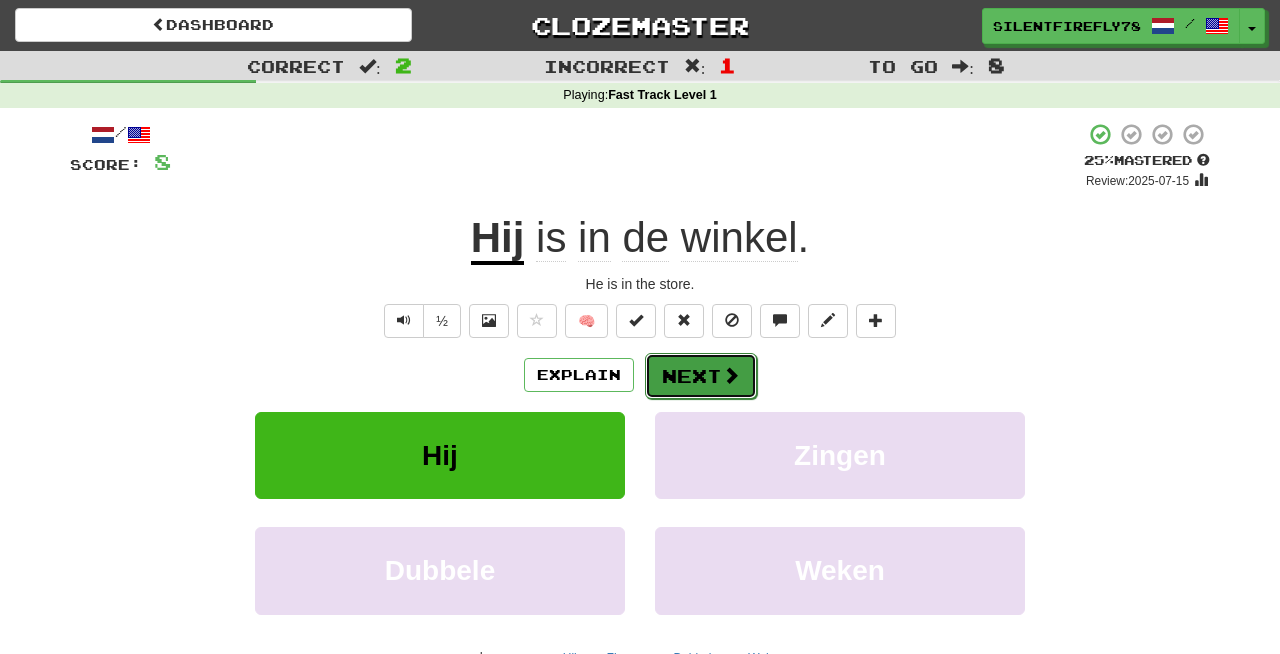 click on "Next" at bounding box center (701, 376) 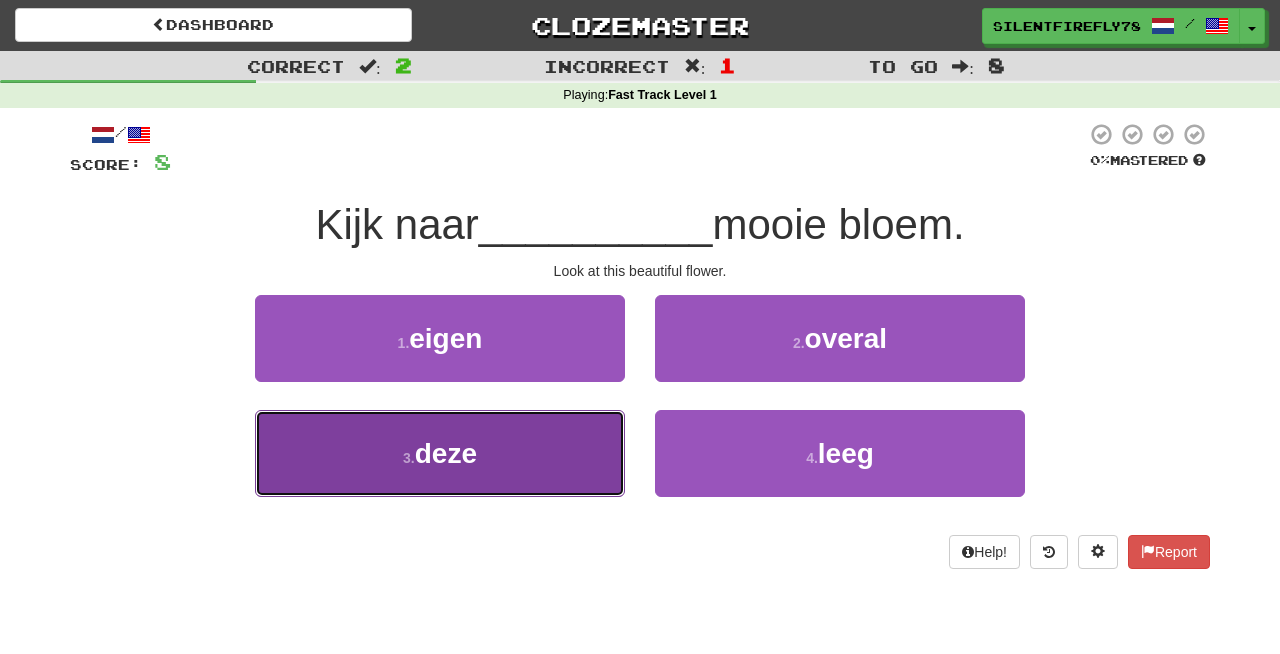 click on "deze" at bounding box center (446, 453) 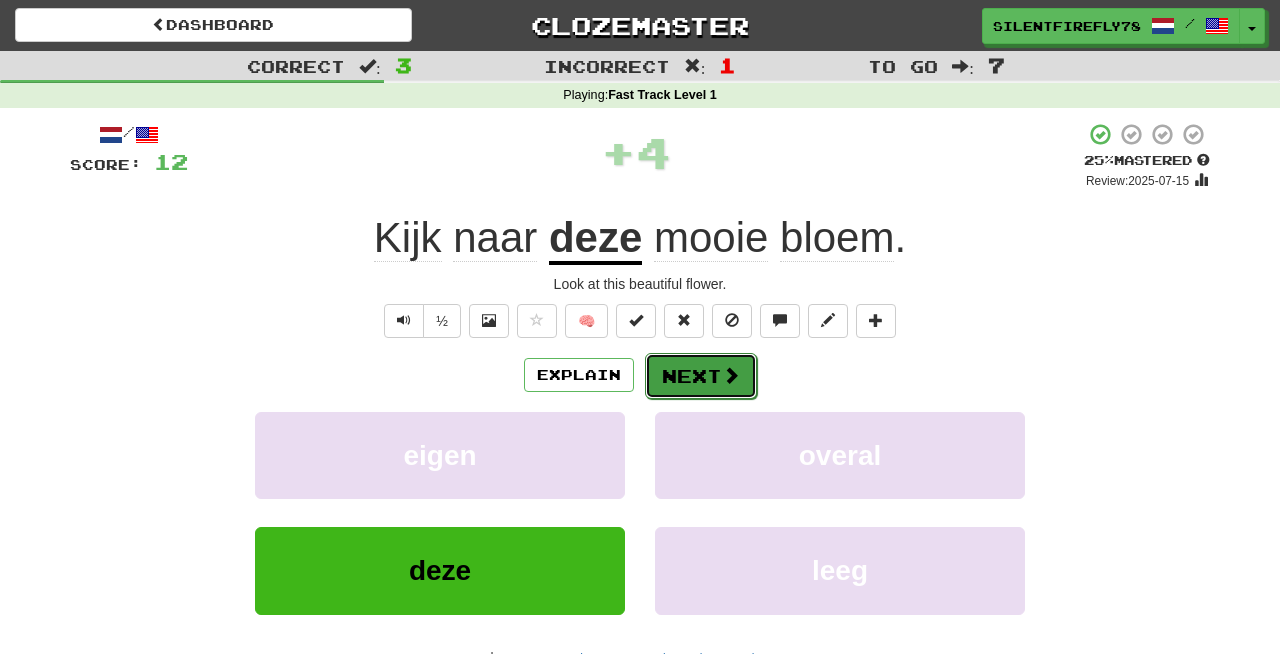 click on "Next" at bounding box center [701, 376] 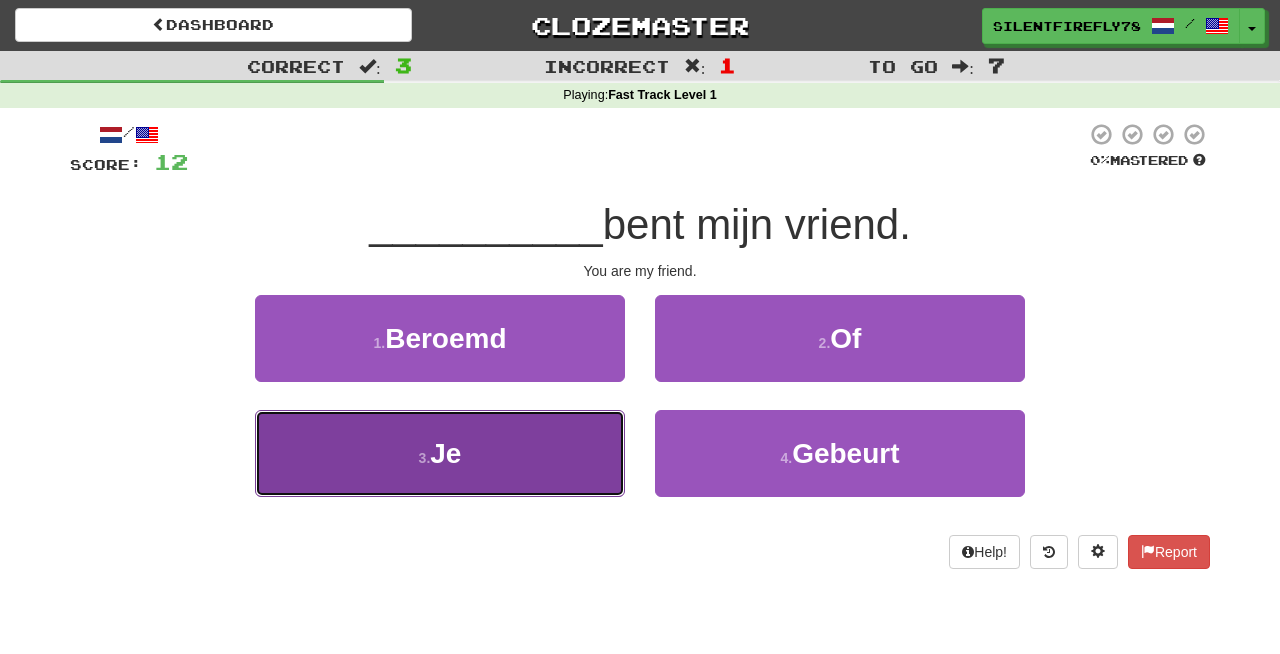 click on "3 .  Je" at bounding box center [440, 453] 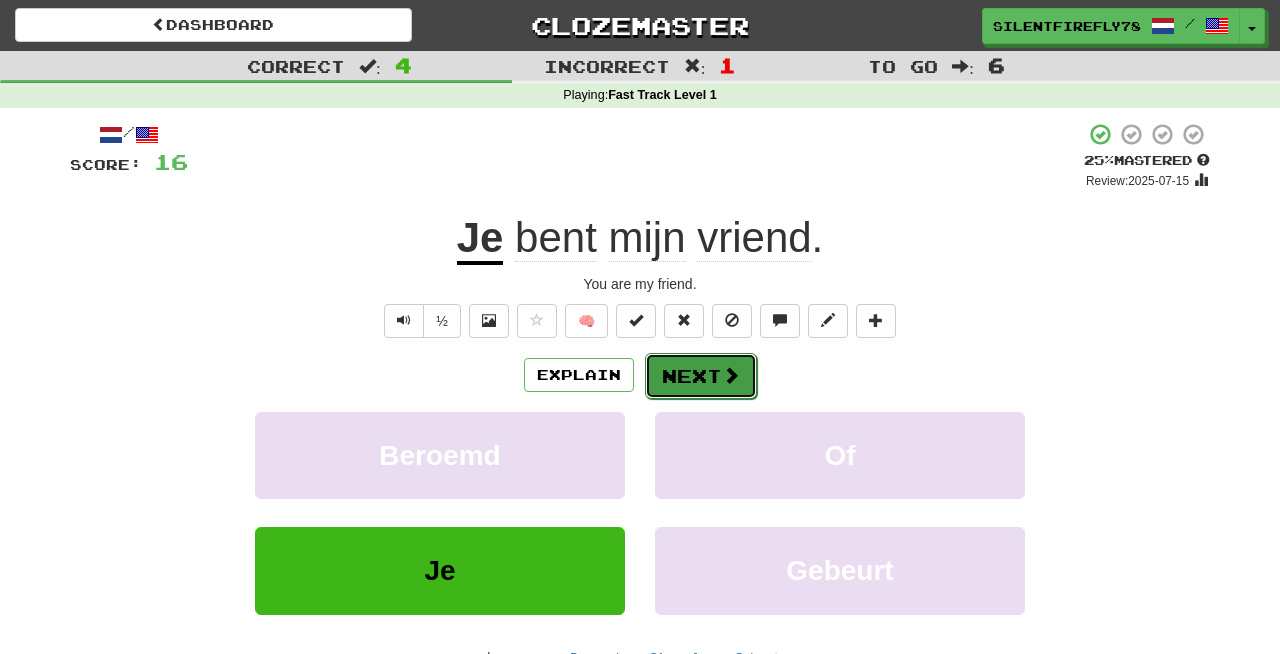 click on "Next" at bounding box center (701, 376) 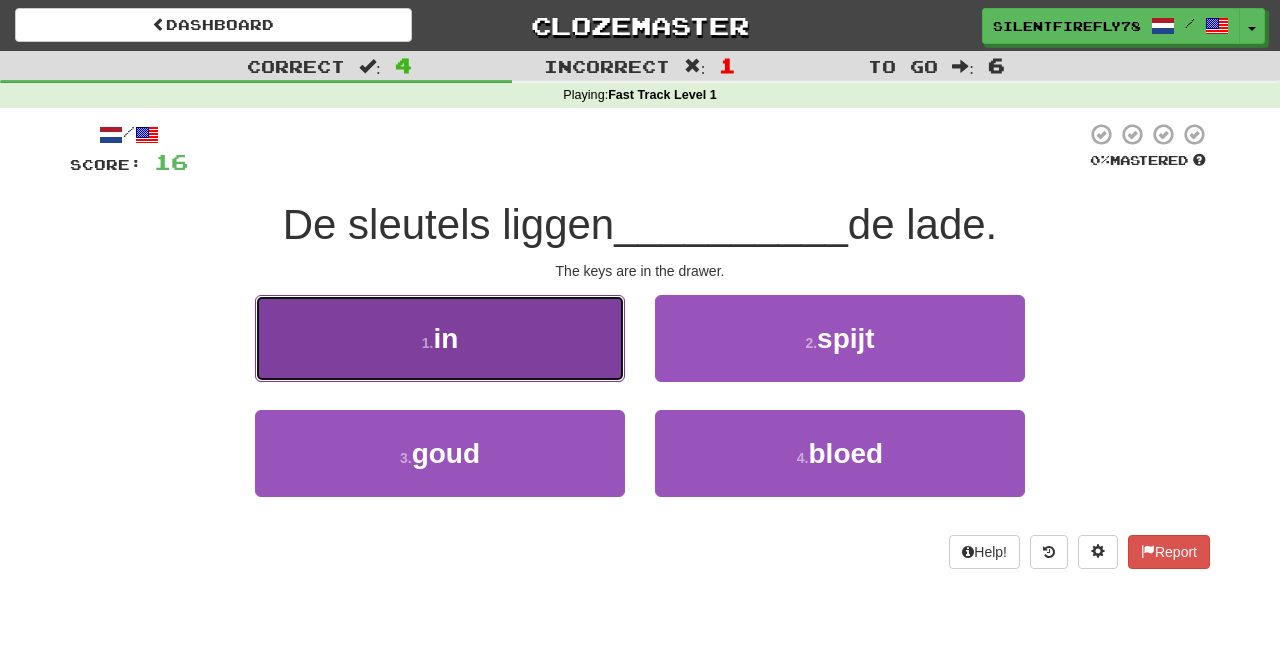 click on "1 .  in" at bounding box center [440, 338] 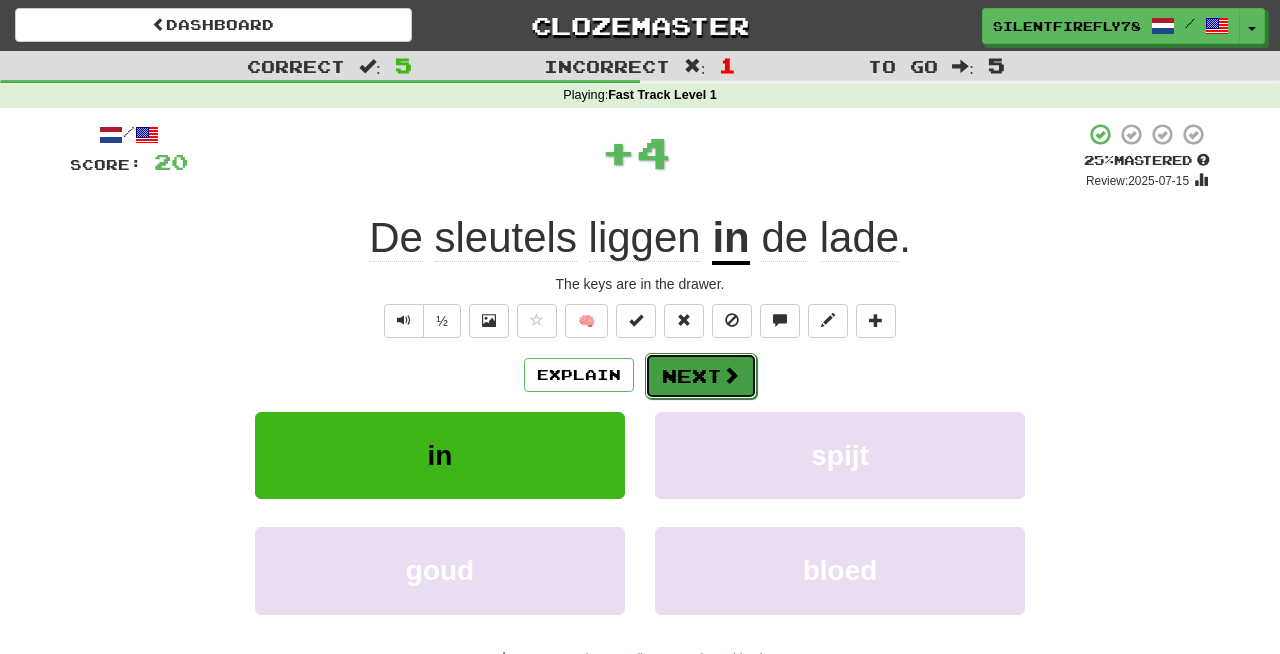click on "Next" at bounding box center (701, 376) 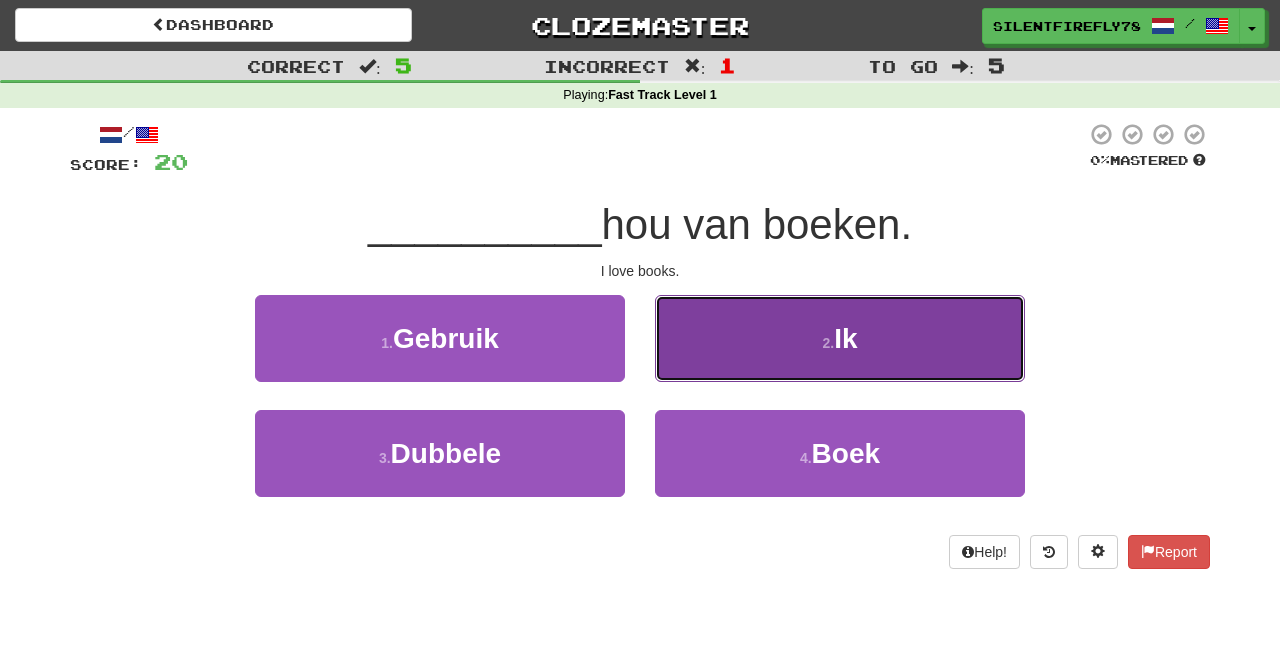 click on "2 .  Ik" at bounding box center (840, 338) 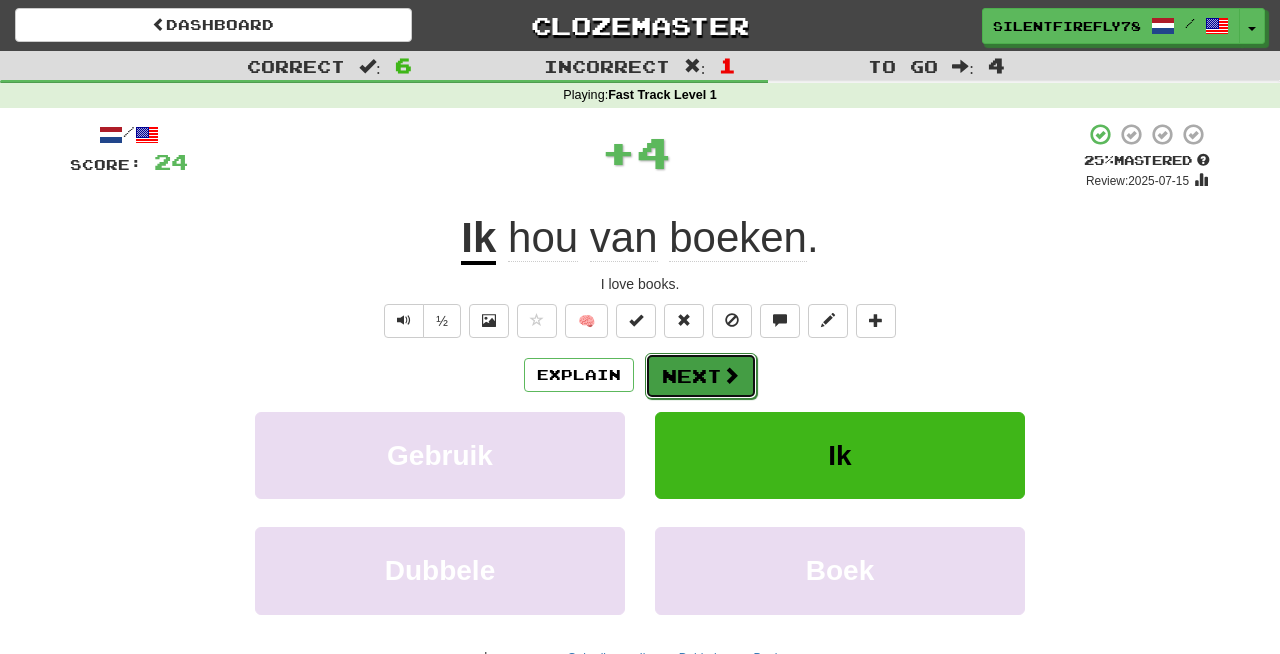click on "Next" at bounding box center (701, 376) 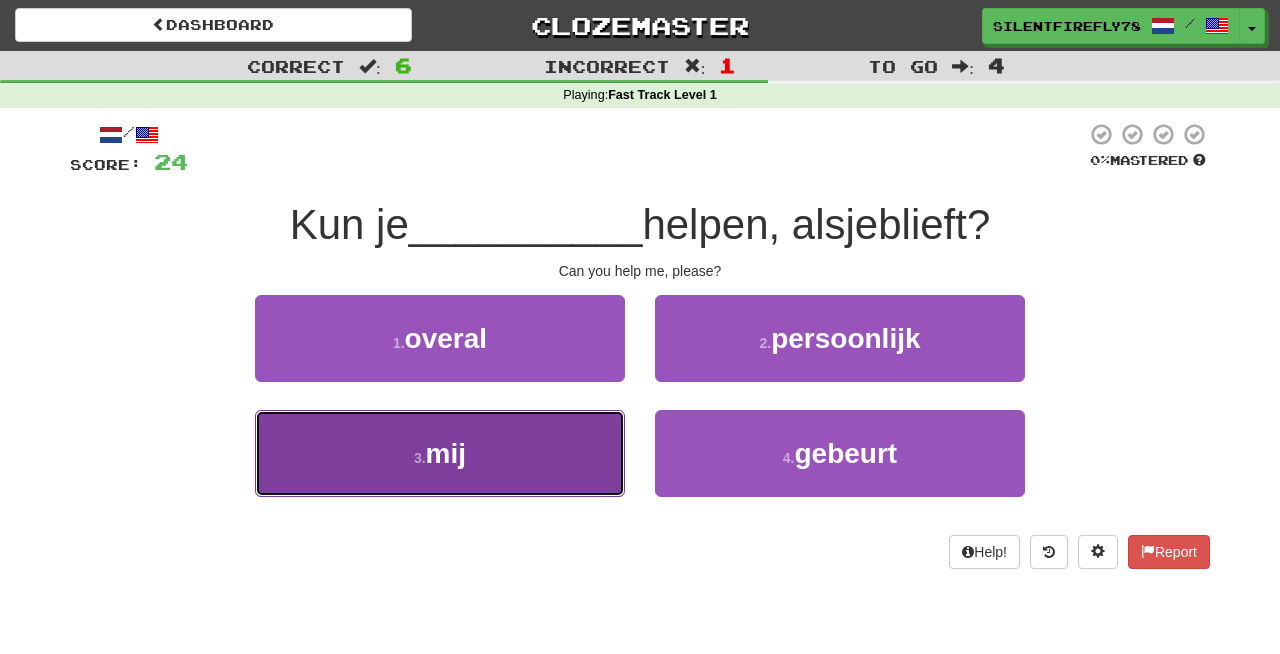 click on "3 .  mij" at bounding box center (440, 453) 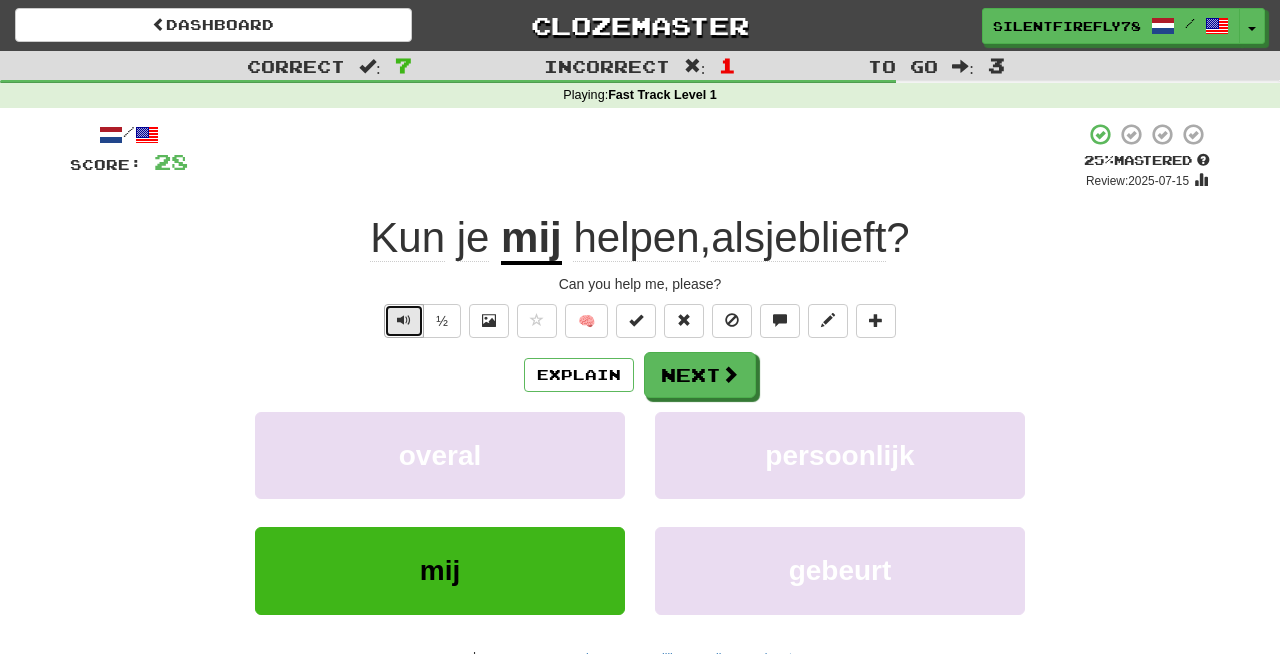 click at bounding box center [404, 321] 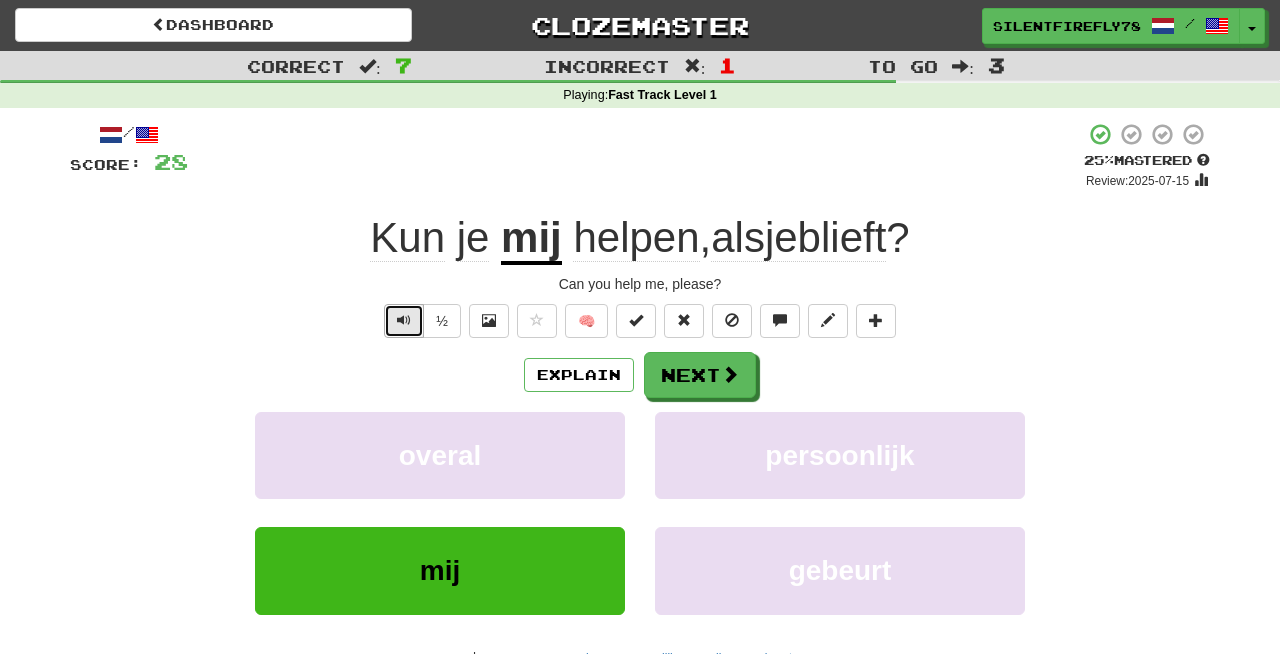 click at bounding box center (404, 321) 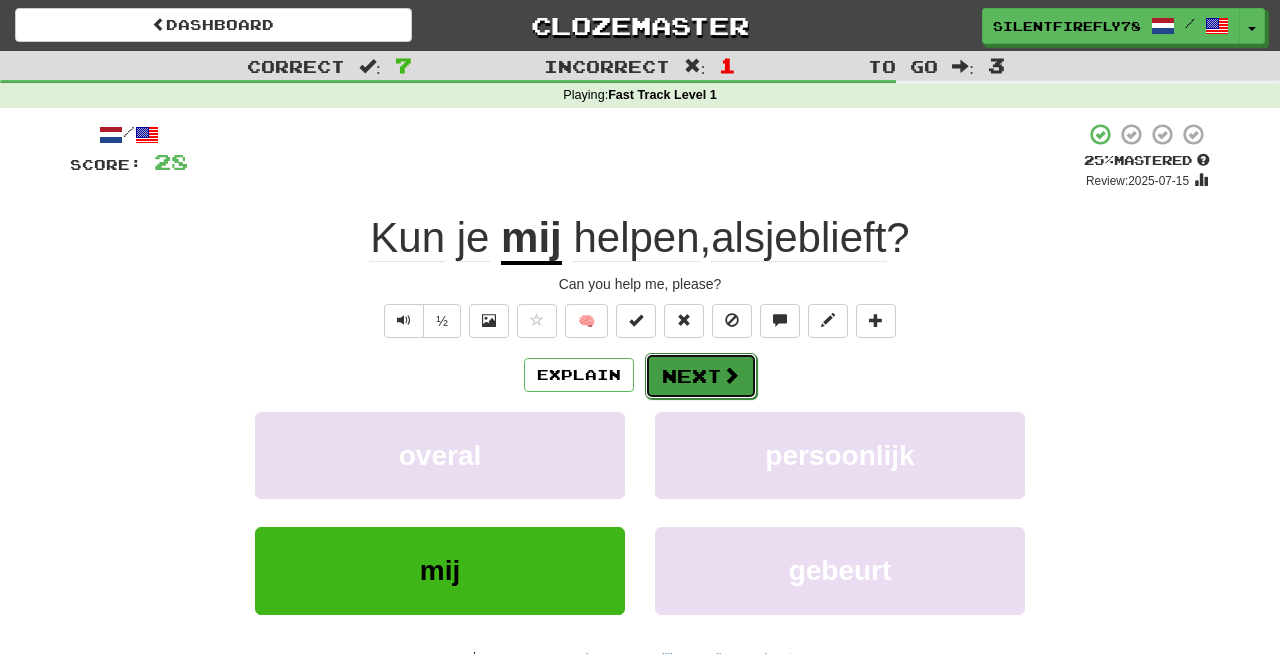 click on "Next" at bounding box center (701, 376) 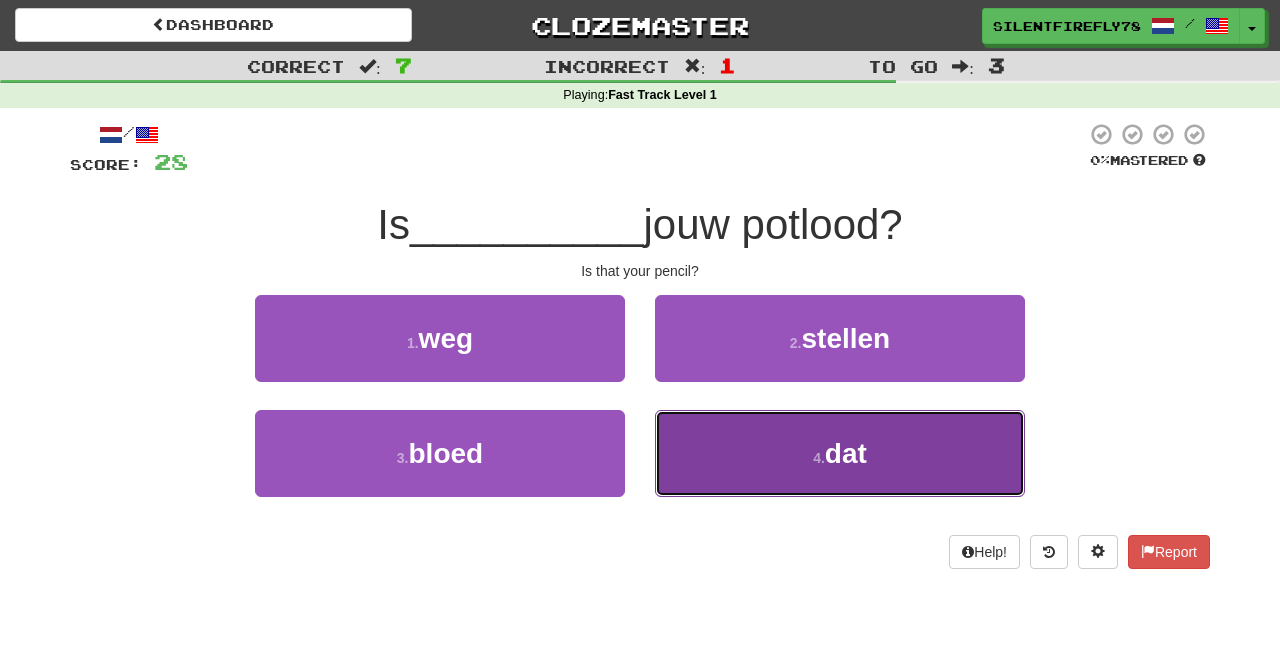 click on "4 .  dat" at bounding box center (840, 453) 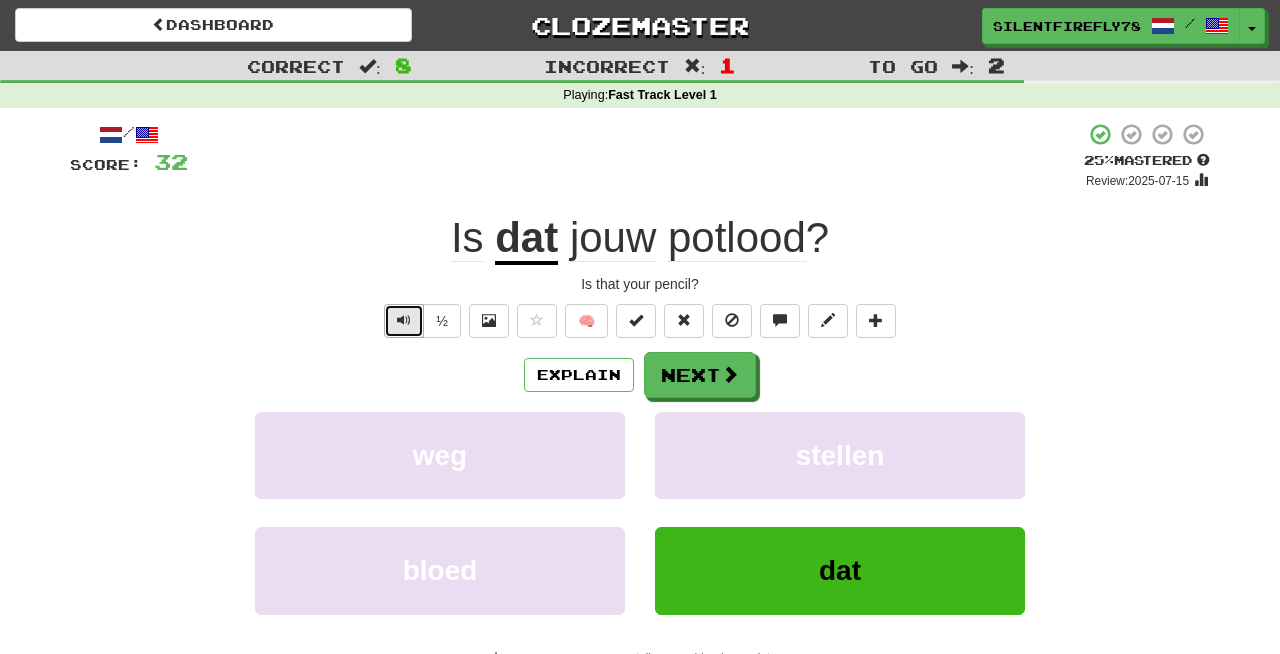 click at bounding box center (404, 320) 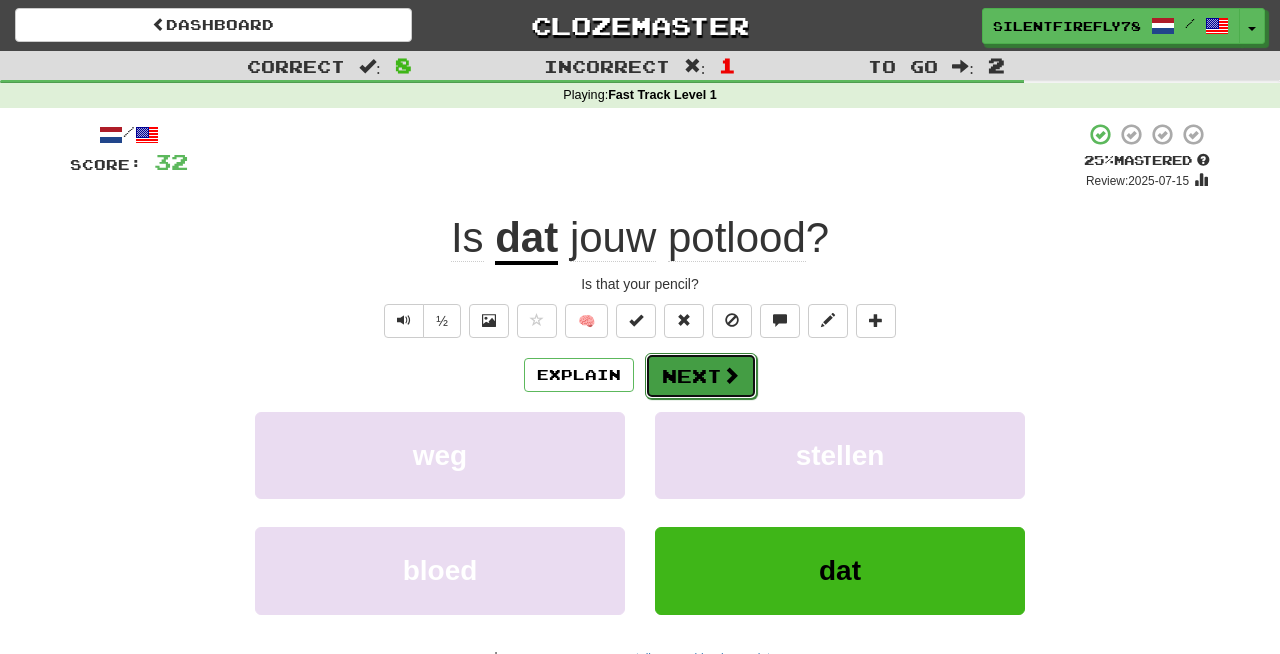 click on "Next" at bounding box center (701, 376) 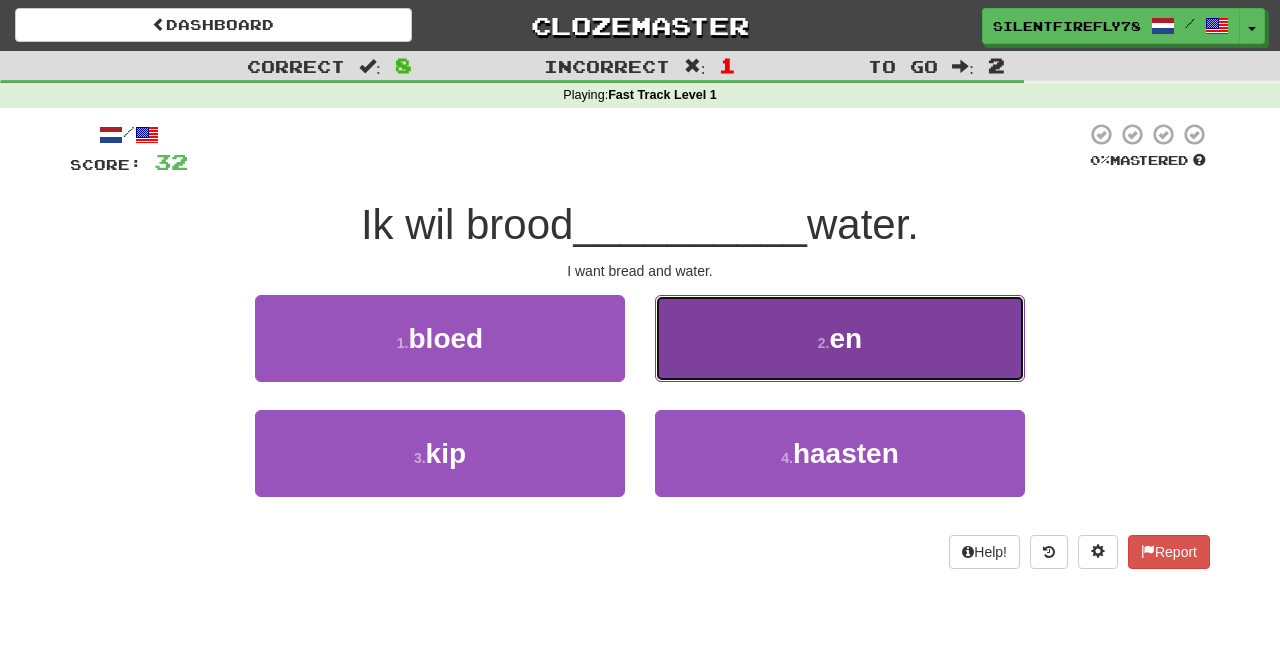 click on "2 .  en" at bounding box center (840, 338) 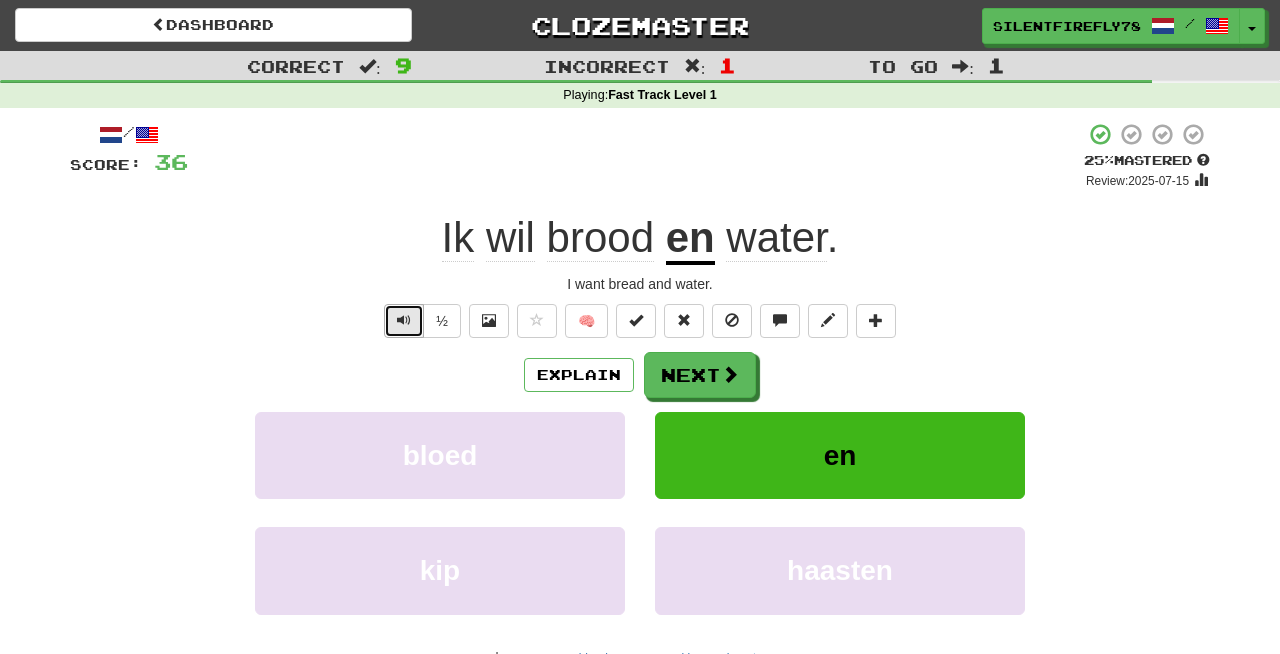 click at bounding box center (404, 320) 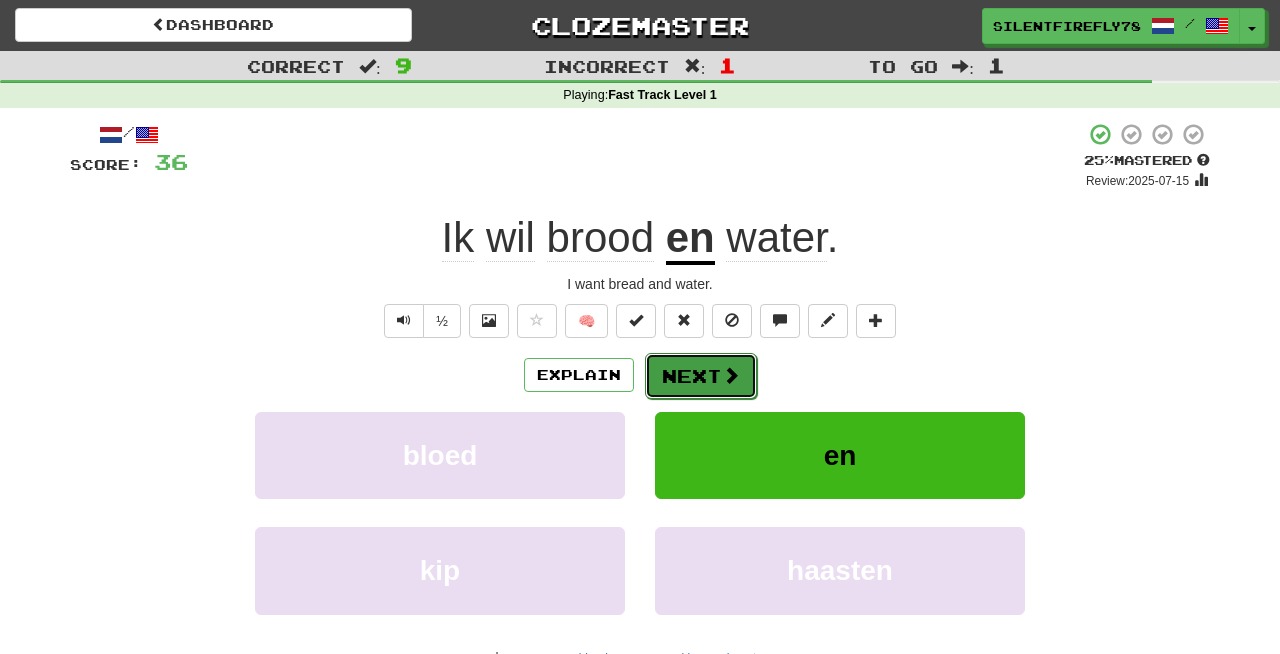 click on "Next" at bounding box center (701, 376) 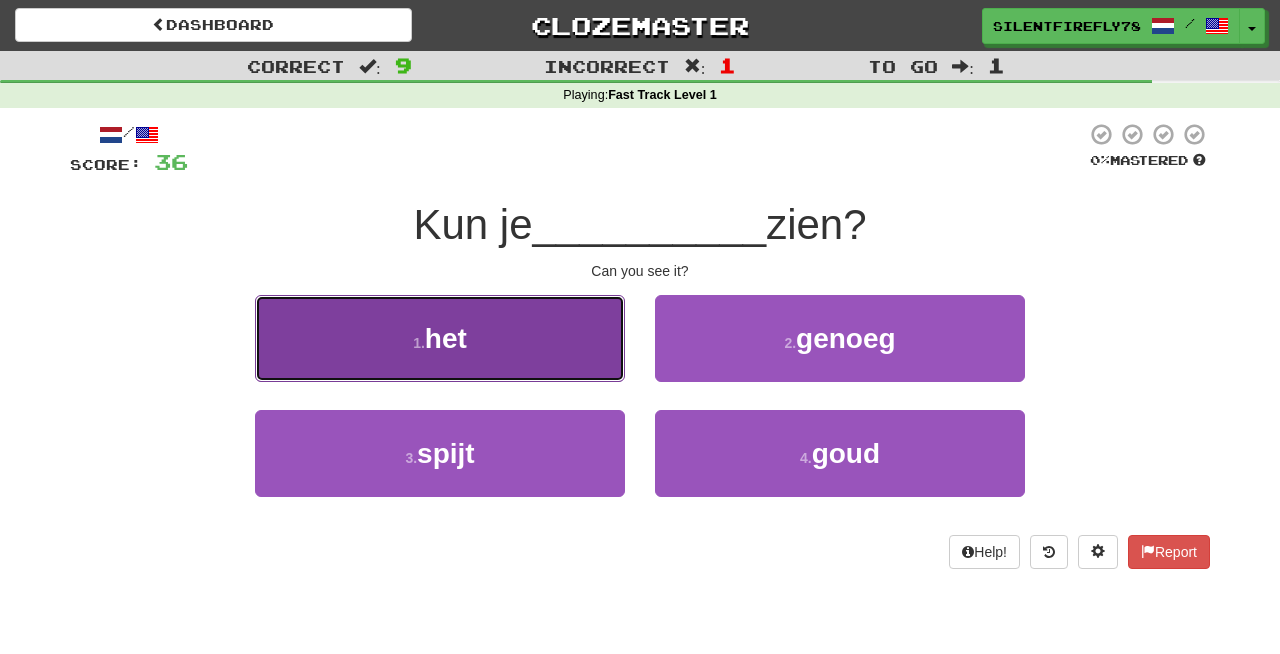 click on "1 .  het" at bounding box center [440, 338] 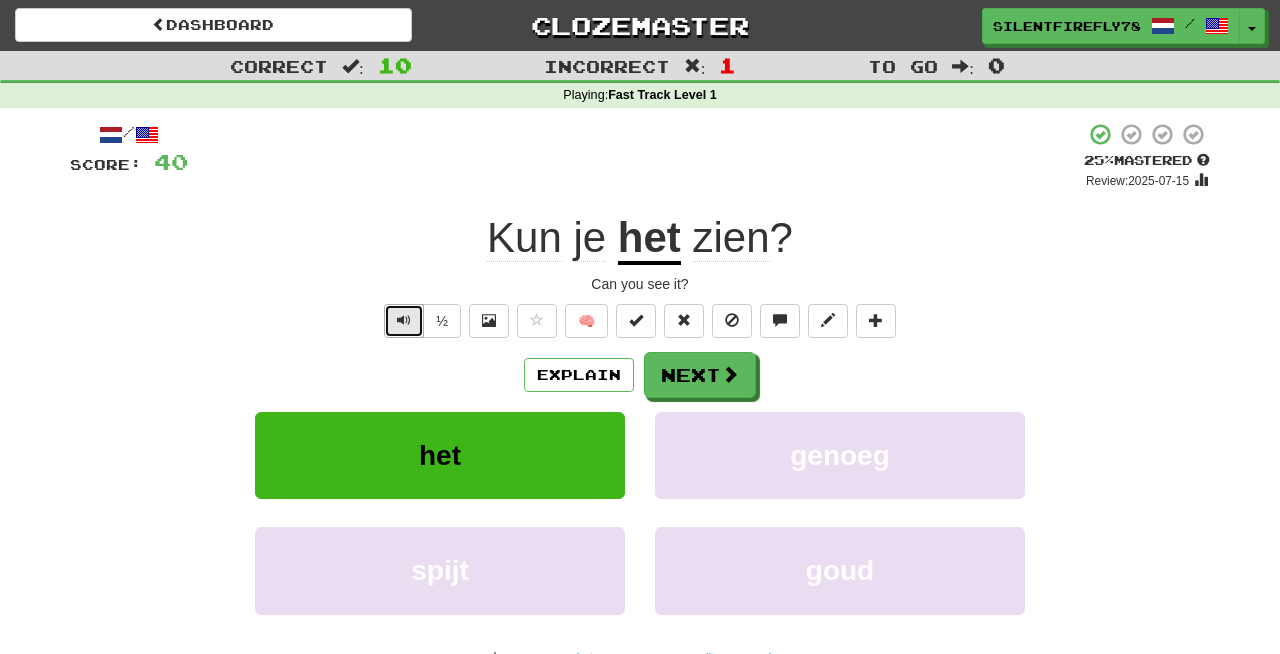 click at bounding box center [404, 321] 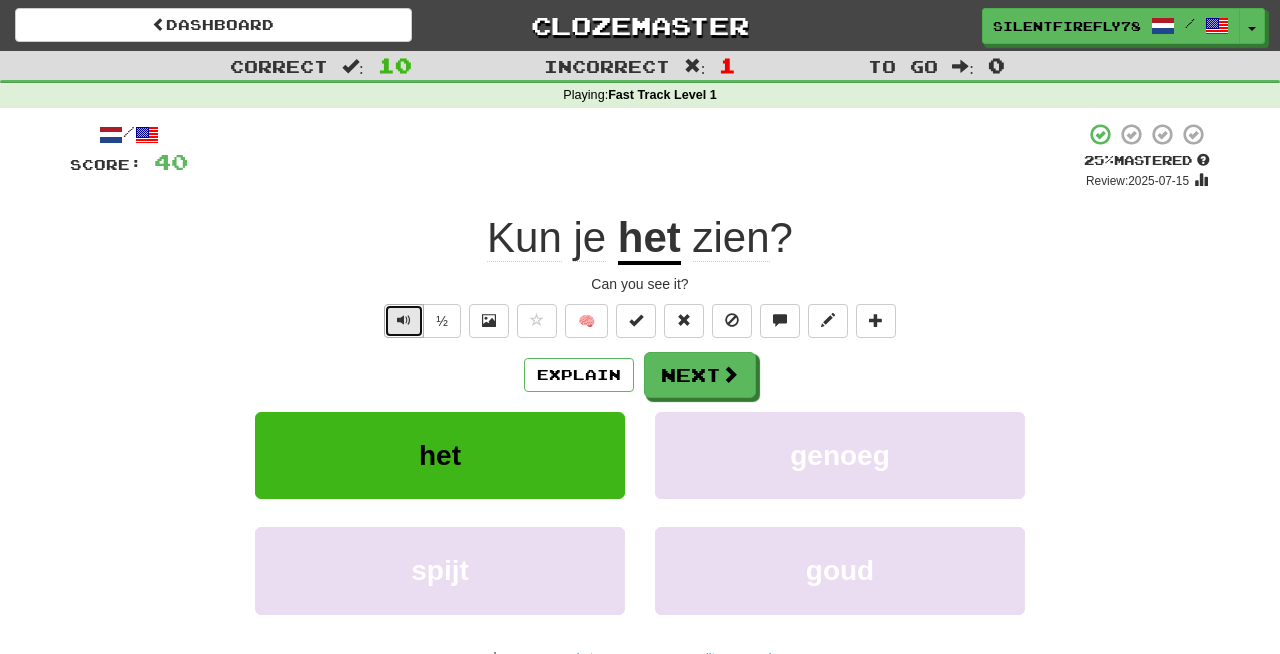 click at bounding box center (404, 321) 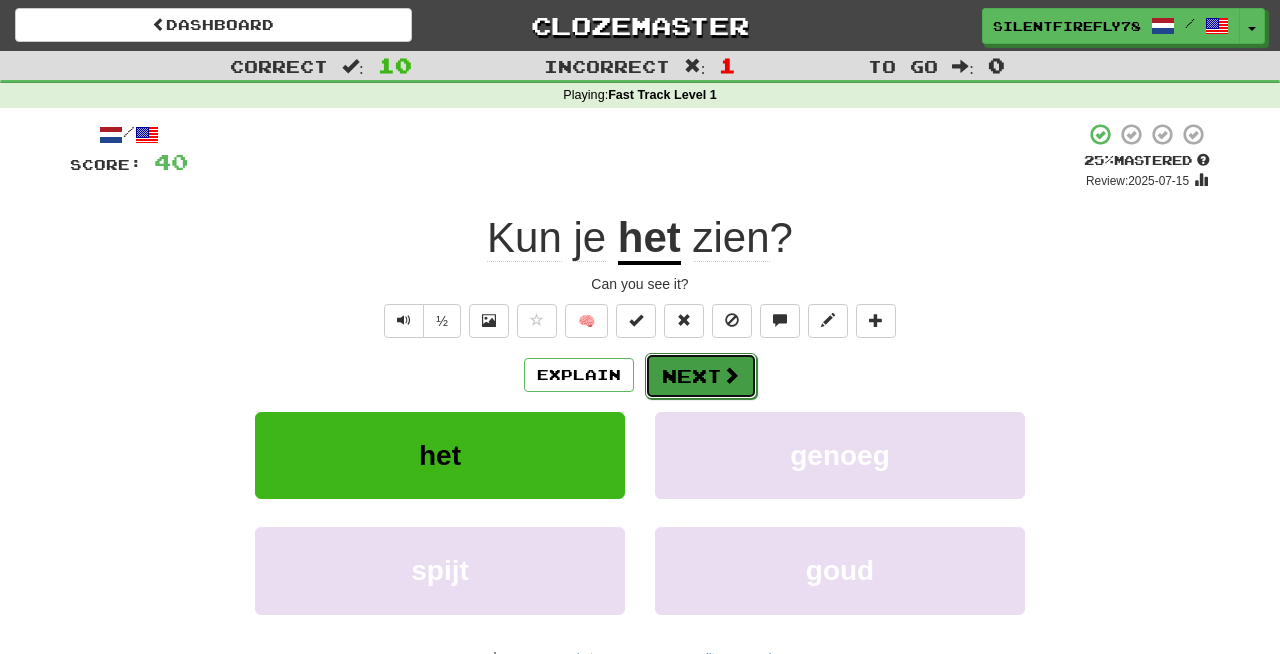 click on "Next" at bounding box center [701, 376] 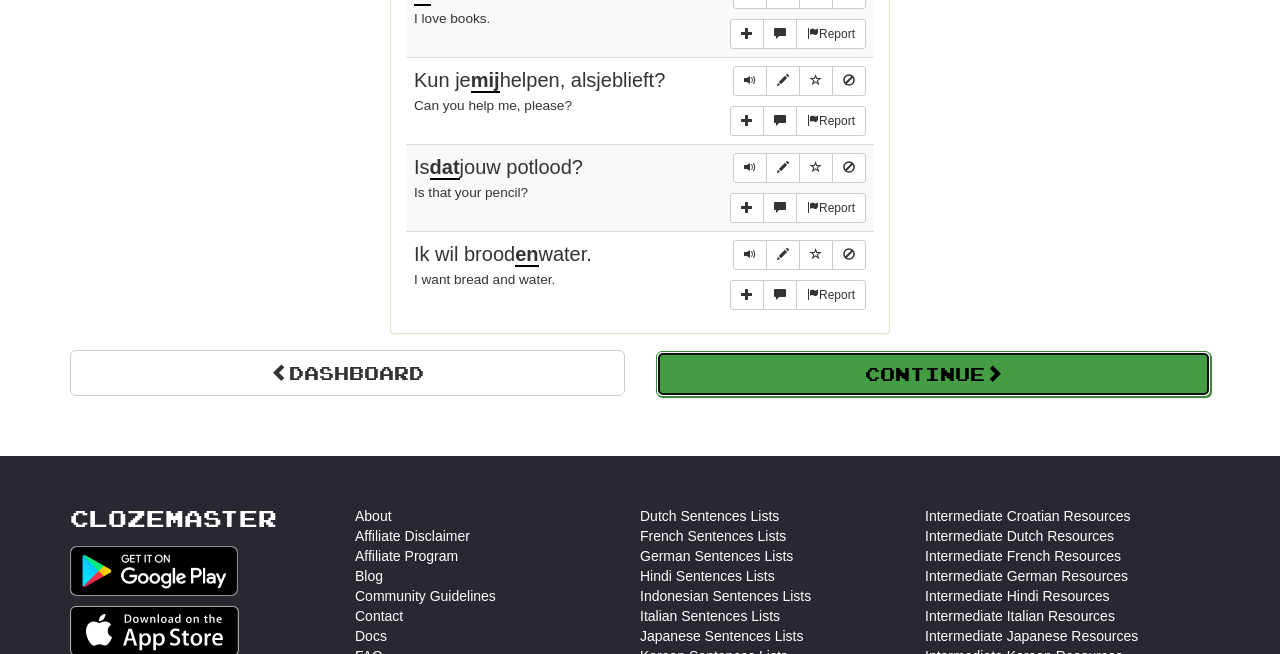 click on "Continue" at bounding box center [933, 374] 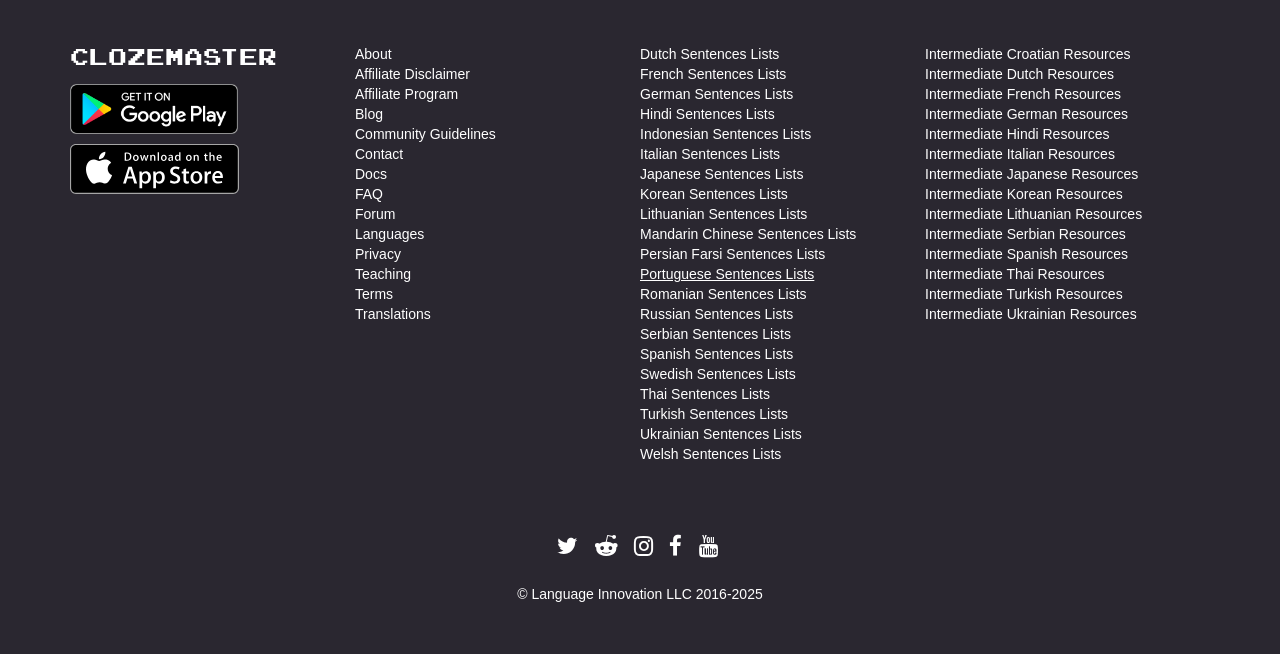 scroll, scrollTop: 0, scrollLeft: 0, axis: both 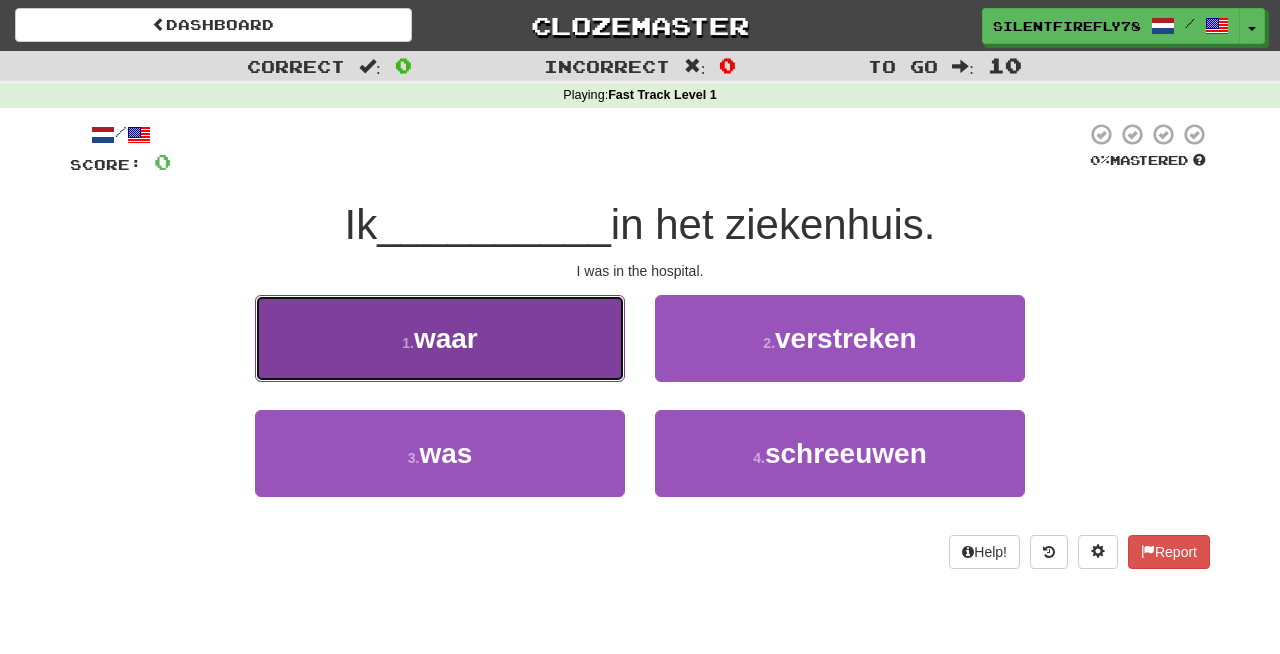click on "1 .  waar" at bounding box center [440, 338] 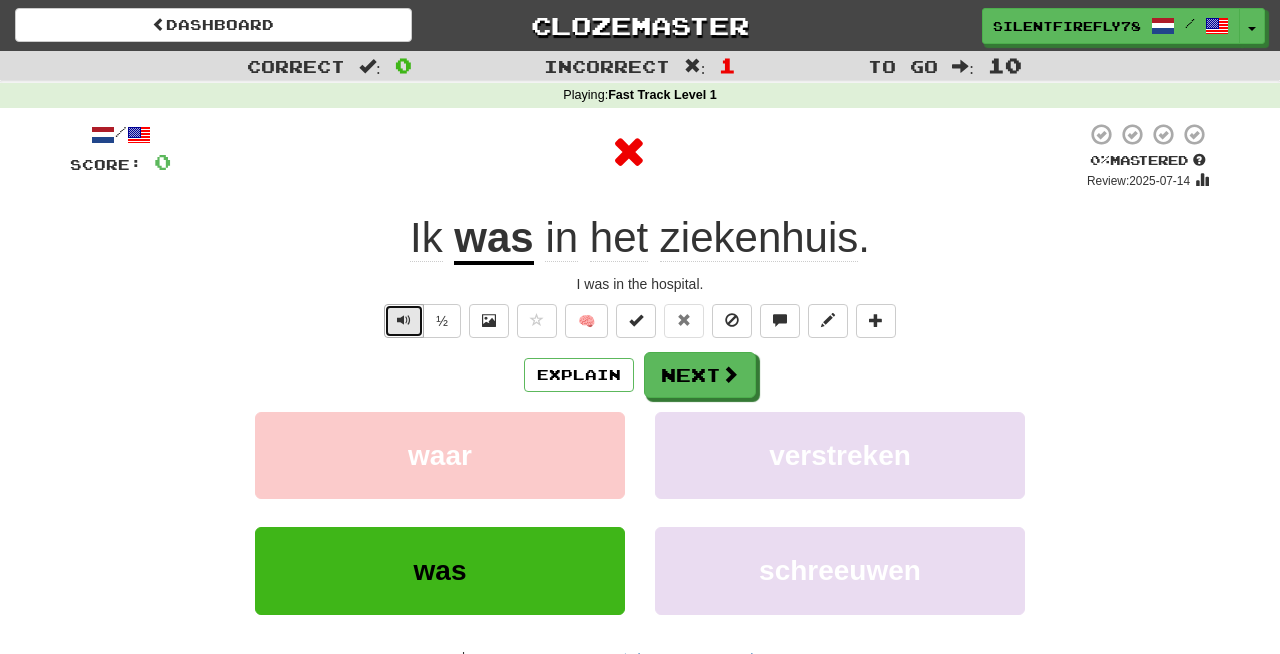 click at bounding box center [404, 321] 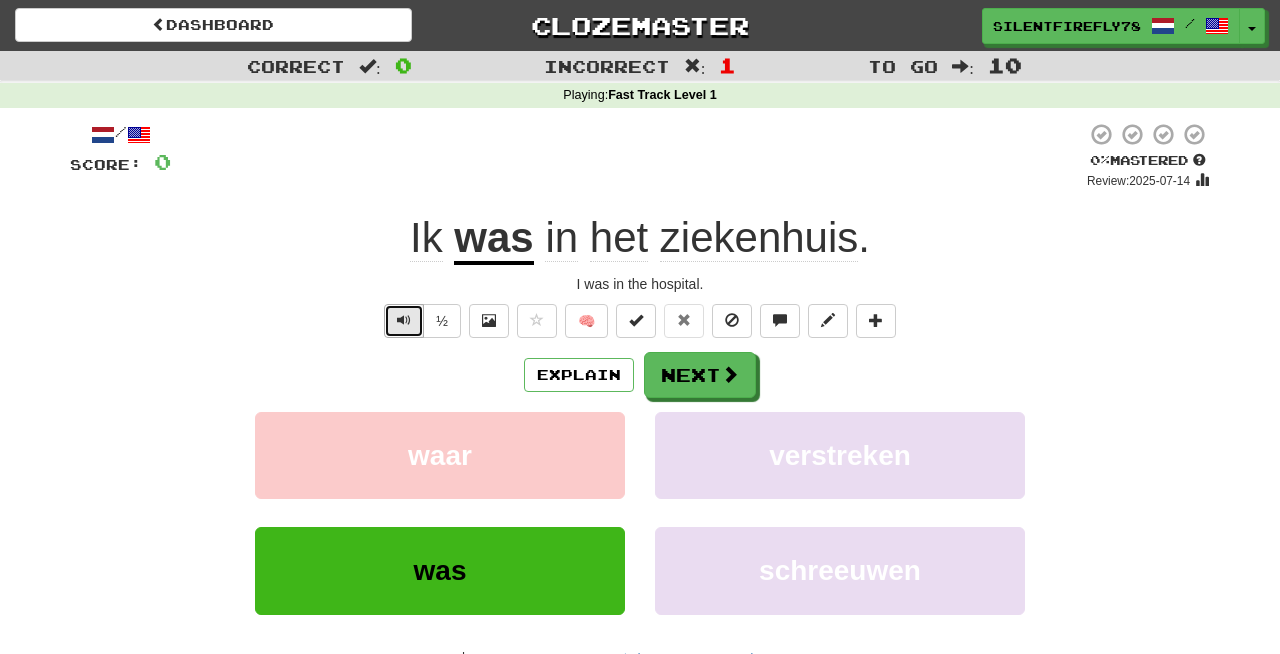 click at bounding box center [404, 321] 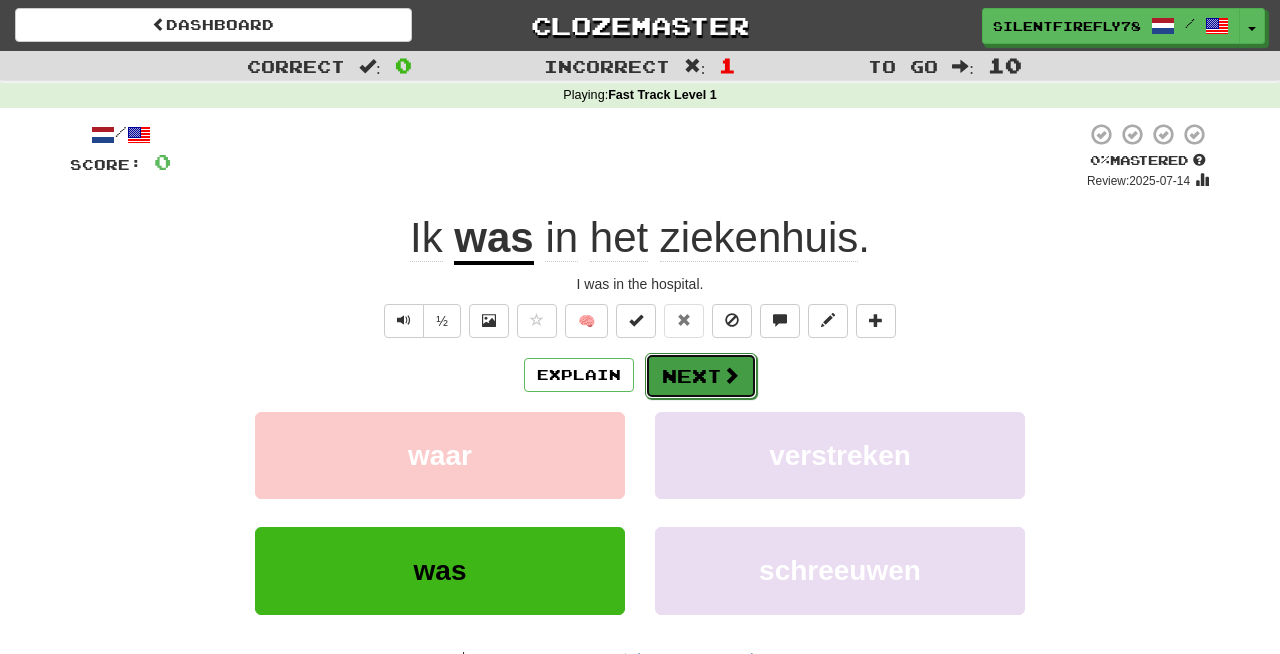 click on "Next" at bounding box center [701, 376] 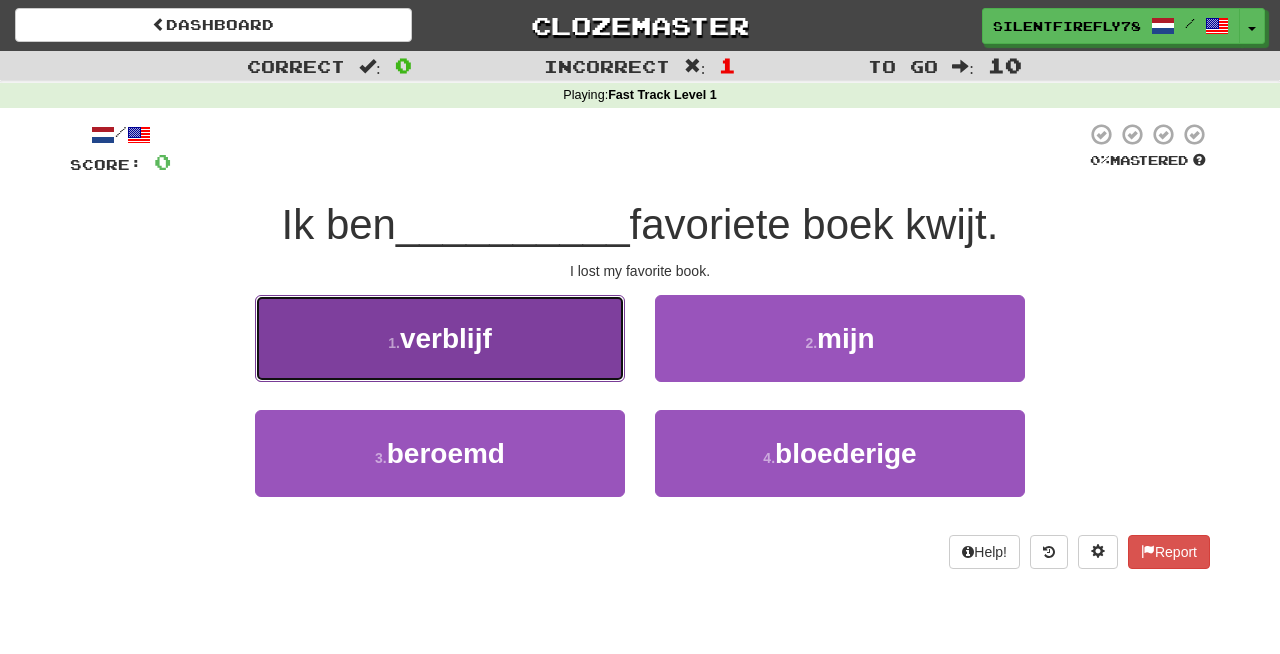 click on "1 .  verblijf" at bounding box center (440, 338) 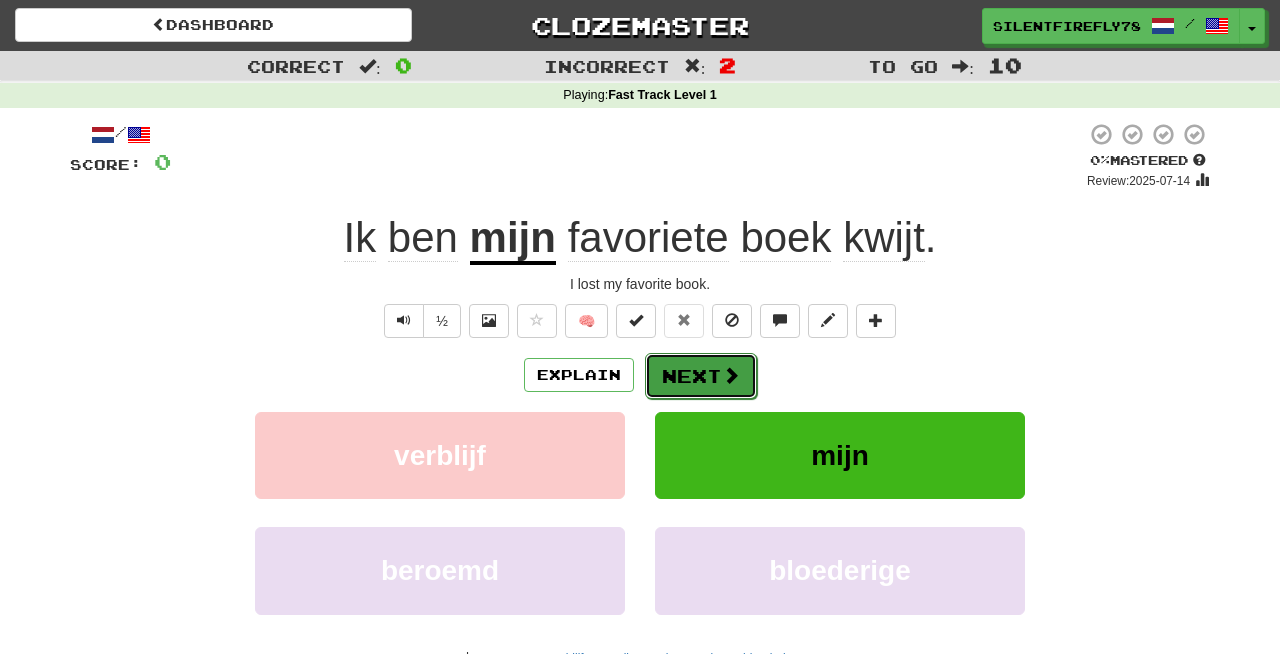 click on "Next" at bounding box center [701, 376] 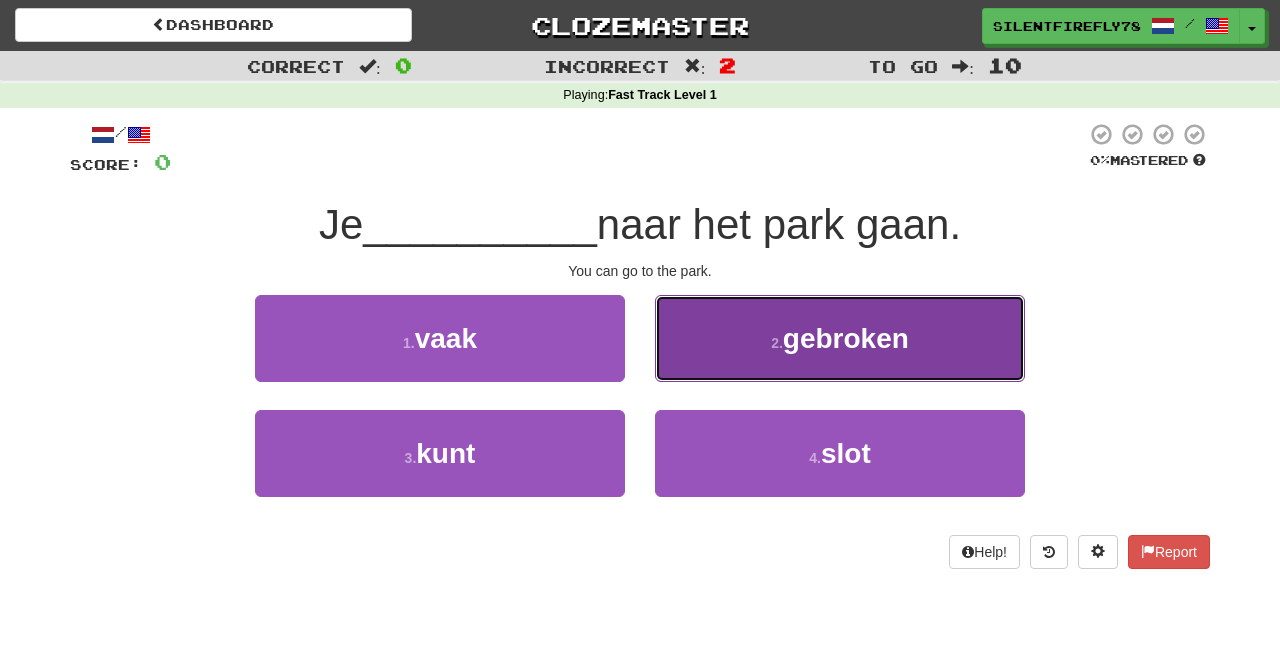 click on "2 .  gebroken" at bounding box center (840, 338) 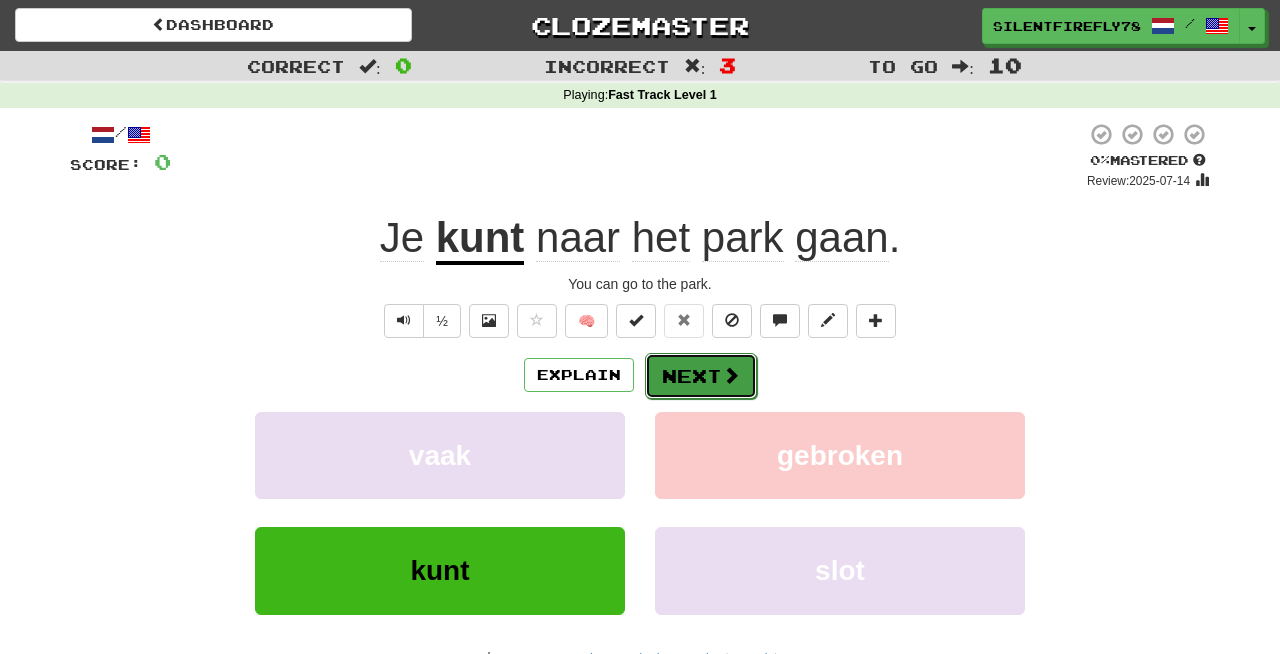 click on "Next" at bounding box center (701, 376) 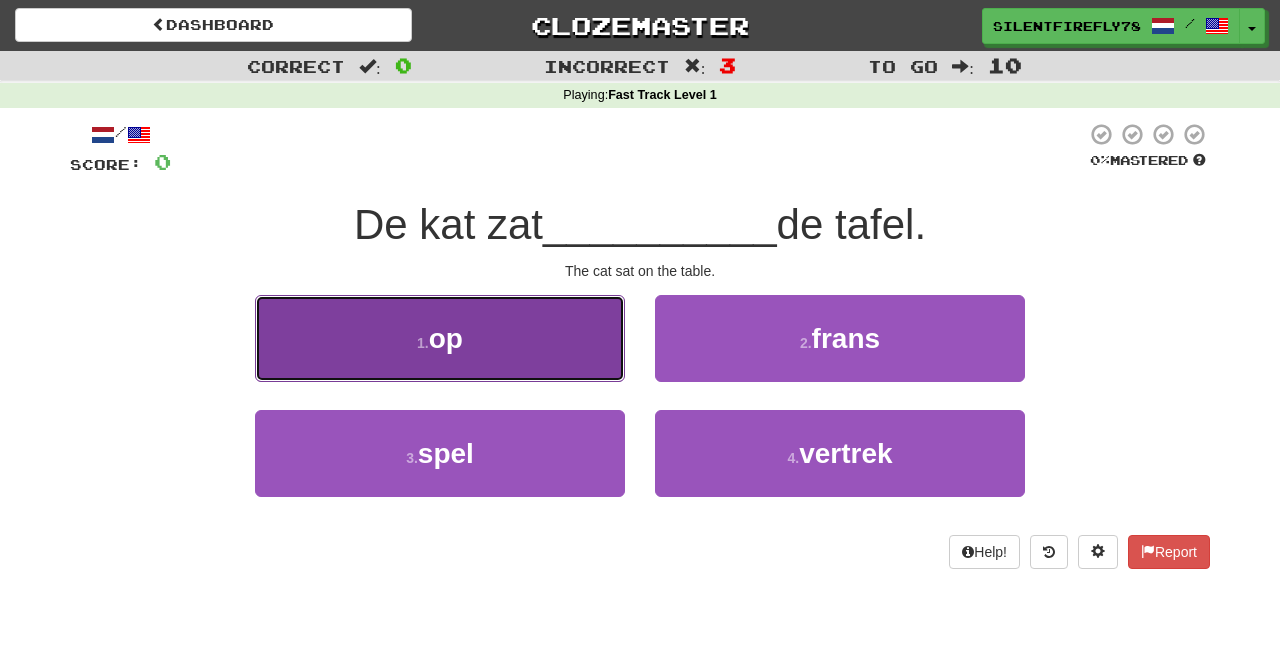 click on "1 .  op" at bounding box center (440, 338) 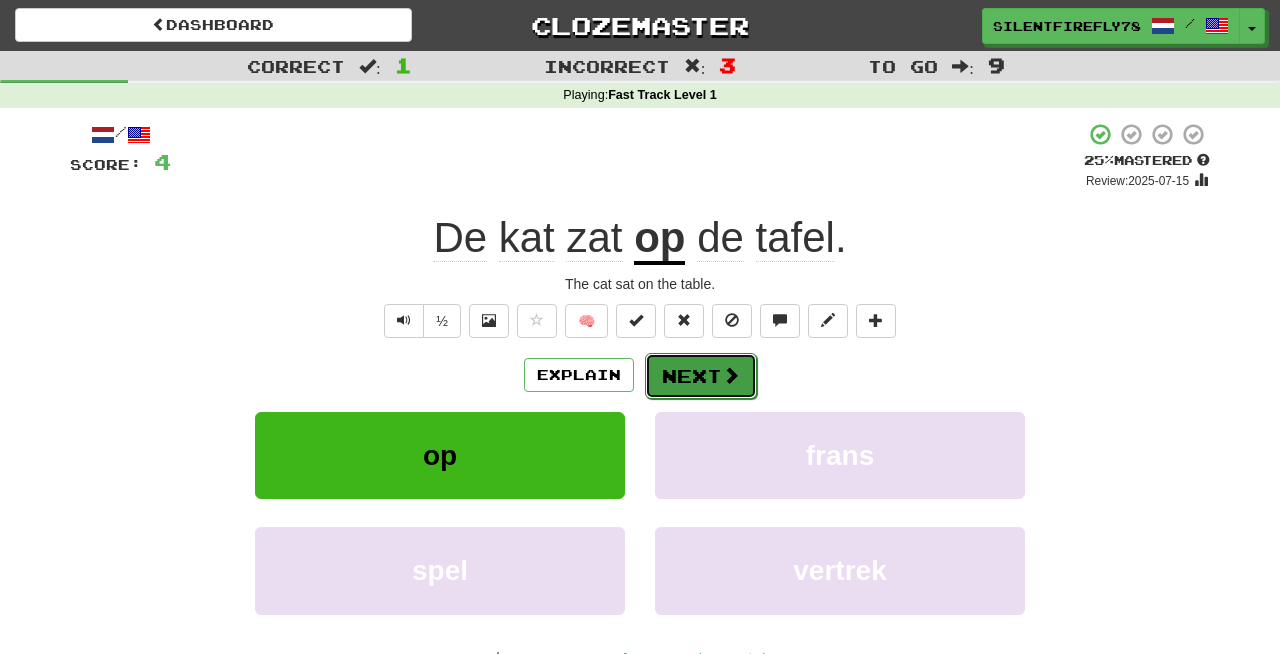 click on "Next" at bounding box center (701, 376) 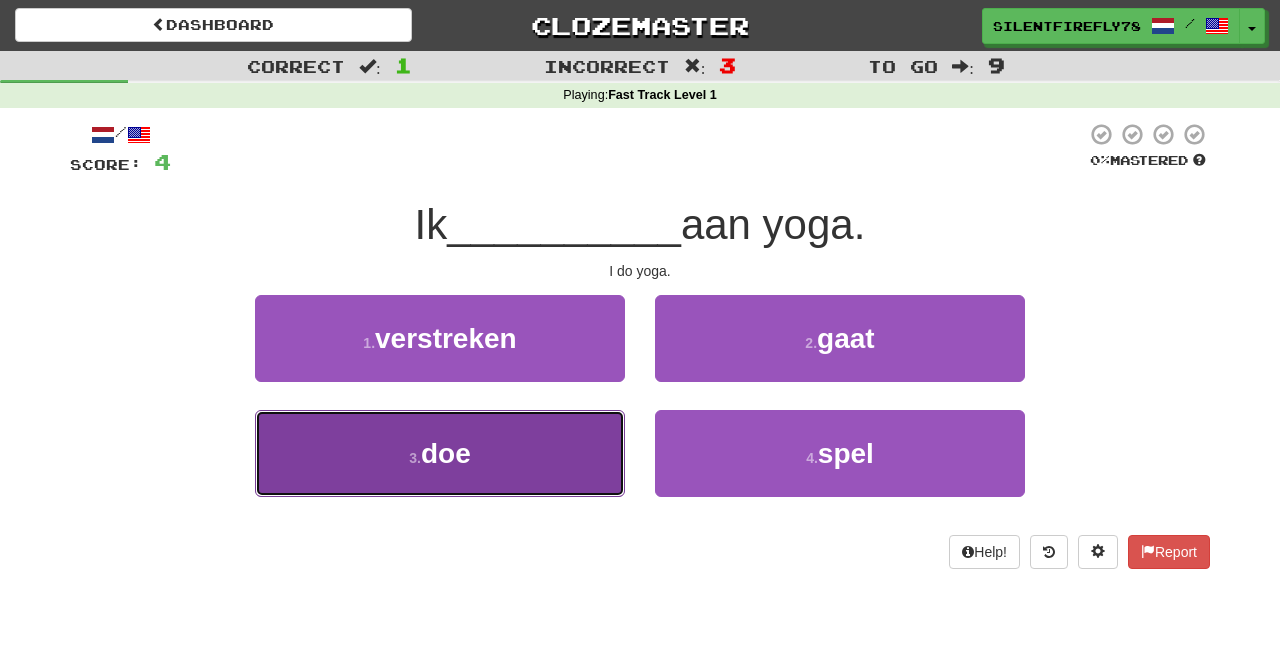 click on "3 .  doe" at bounding box center [440, 453] 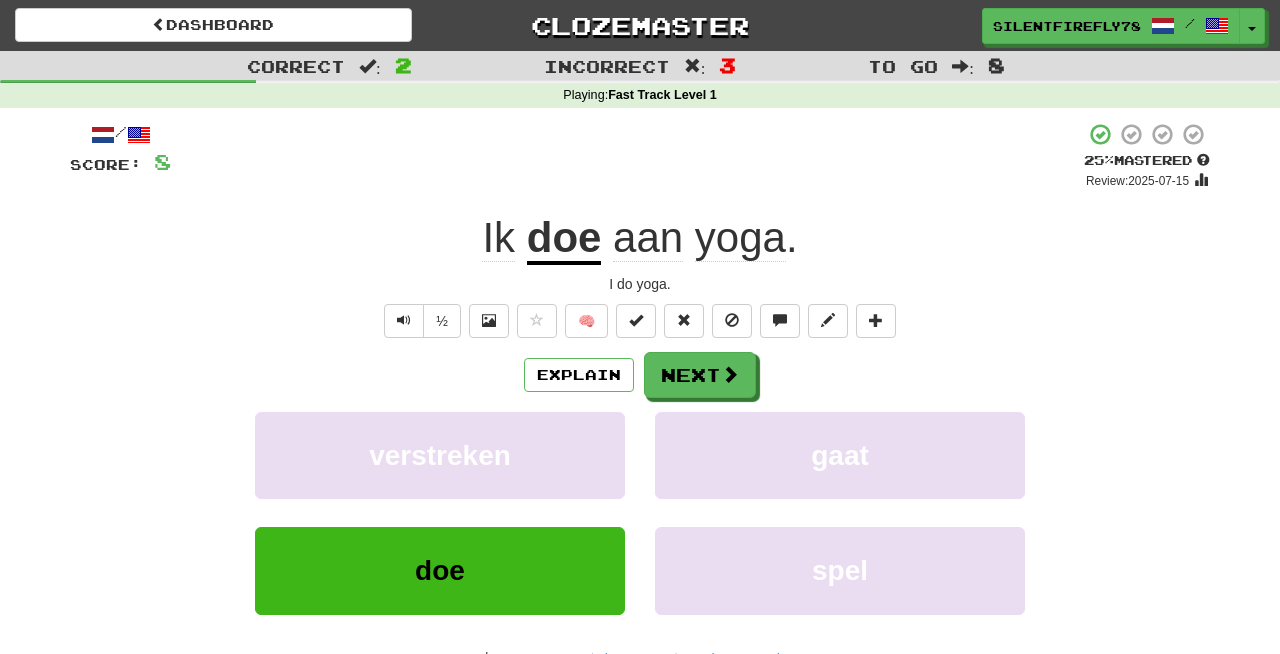click on "aan" at bounding box center [648, 238] 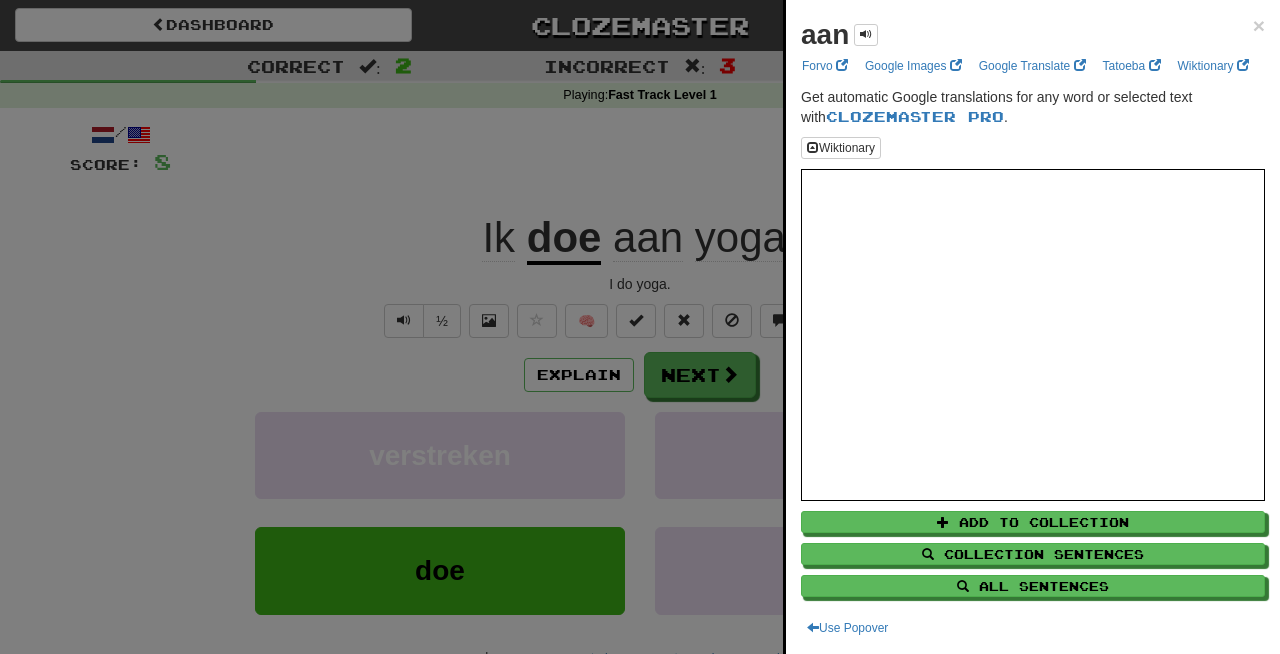 click at bounding box center (640, 327) 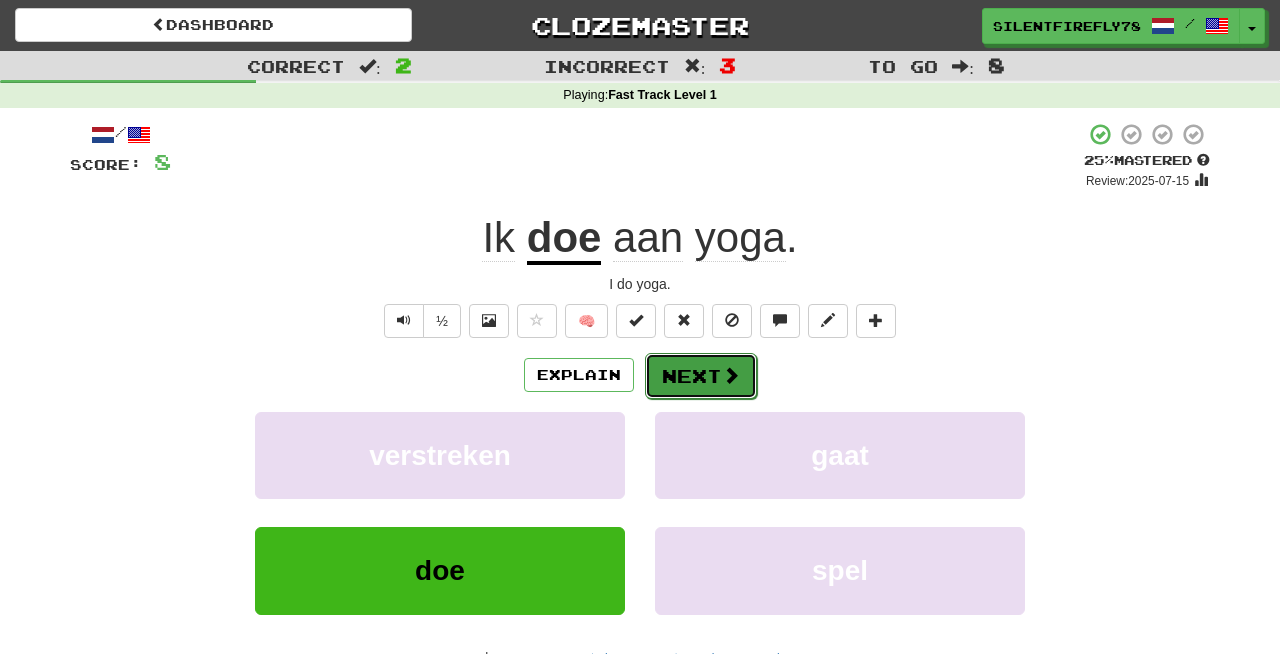 click on "Next" at bounding box center [701, 376] 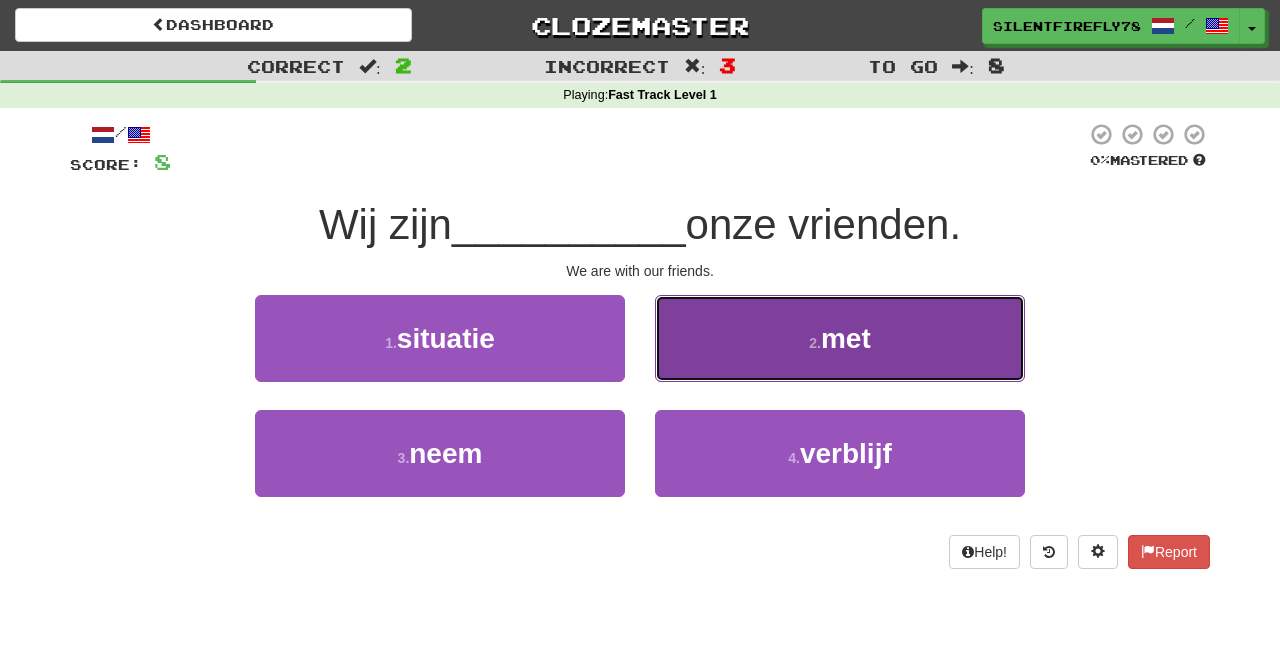 click on "2 .  met" at bounding box center [840, 338] 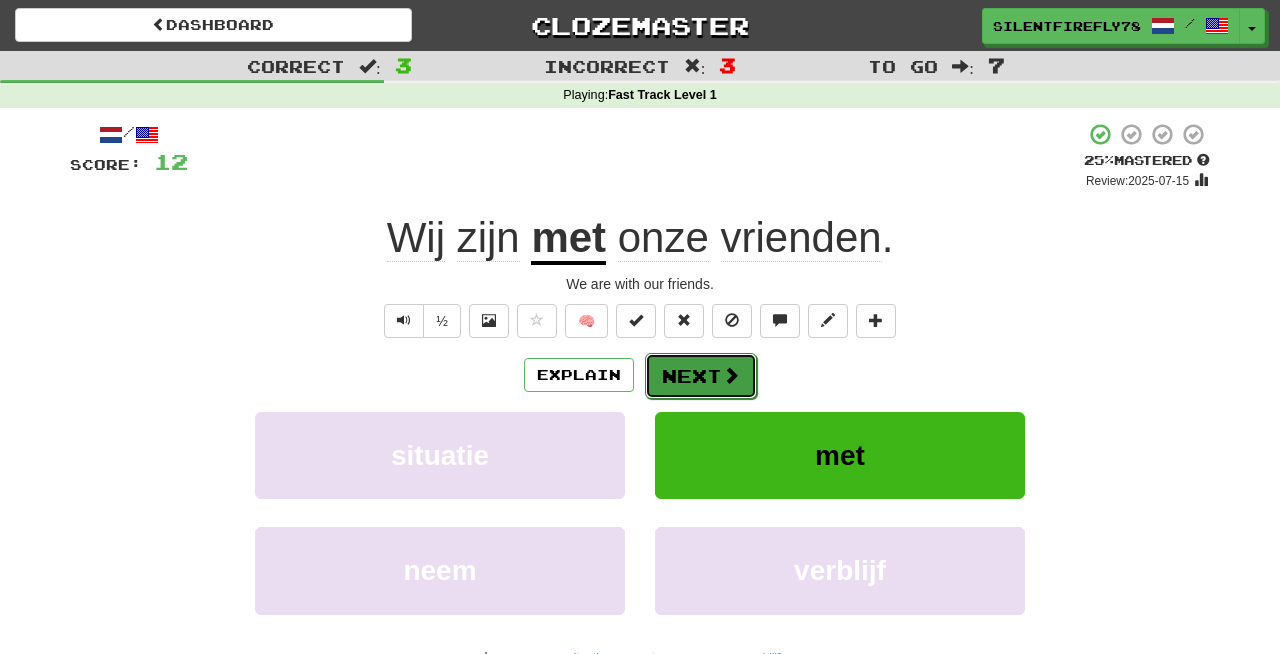 click on "Next" at bounding box center [701, 376] 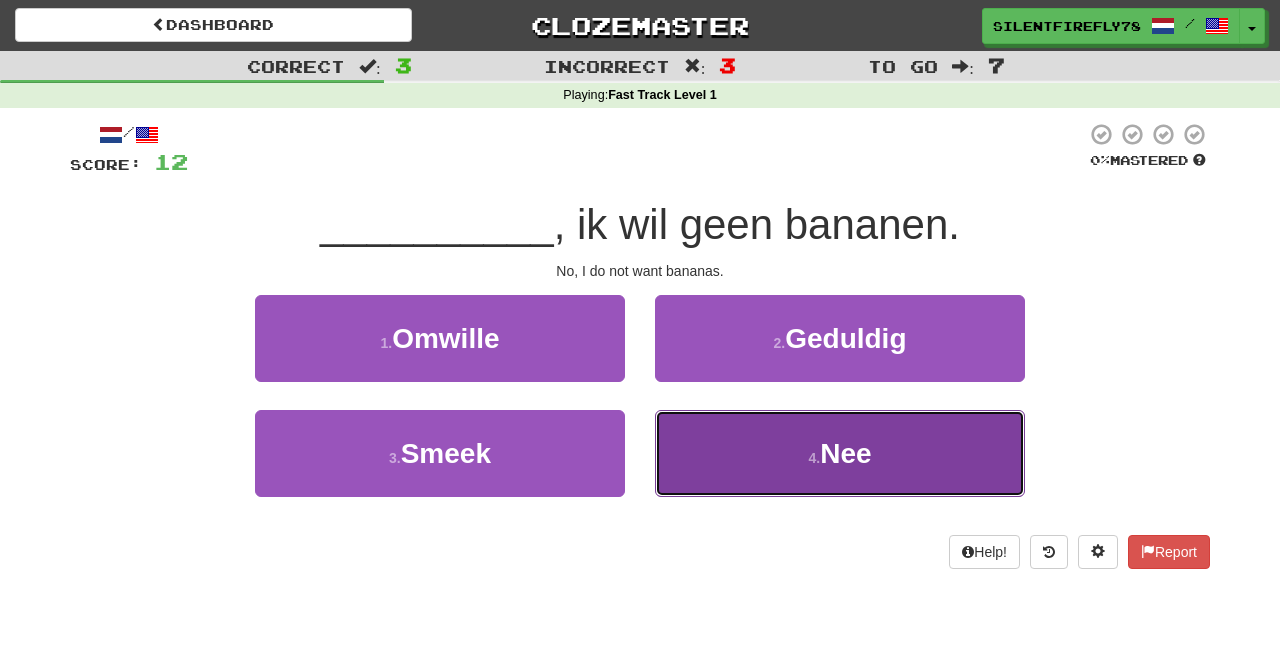 click on "4 .  Nee" at bounding box center (840, 453) 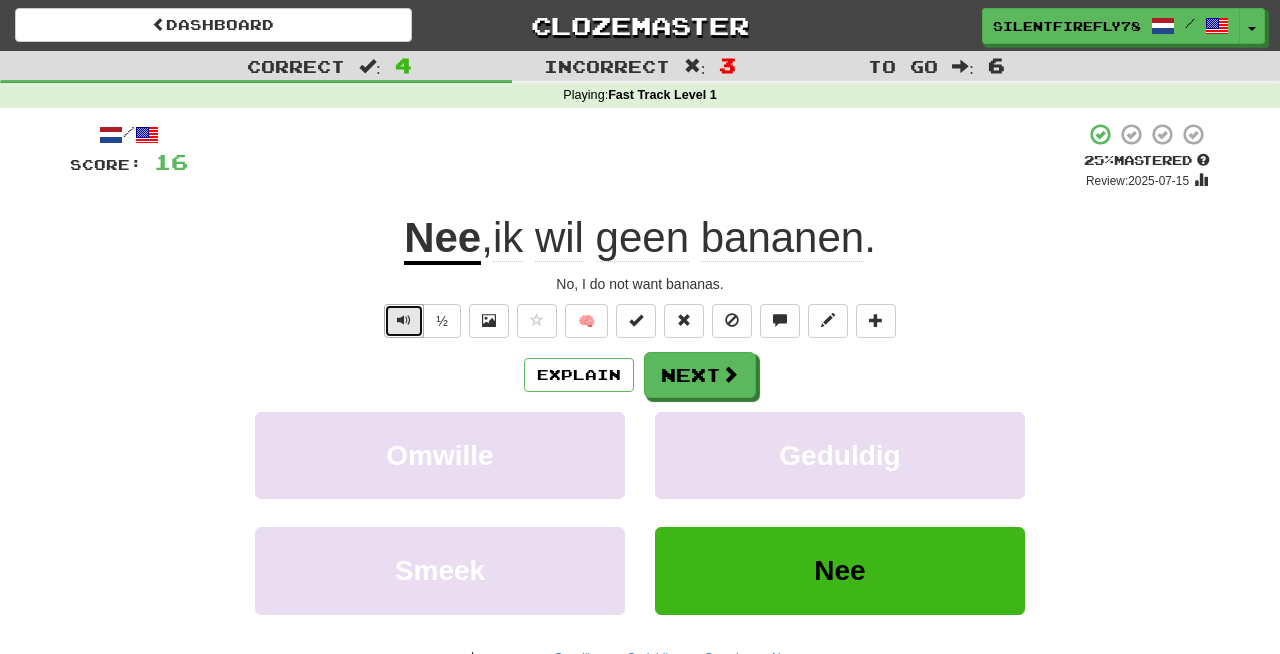 click at bounding box center [404, 321] 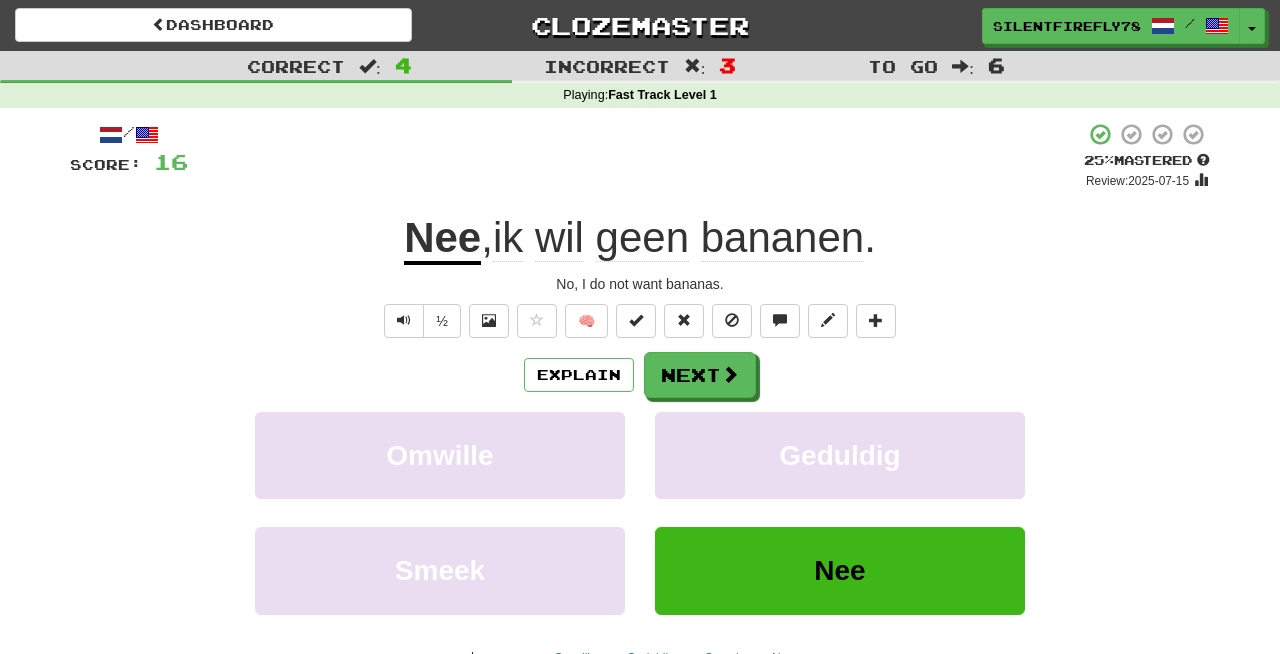 click on "geen" at bounding box center [642, 238] 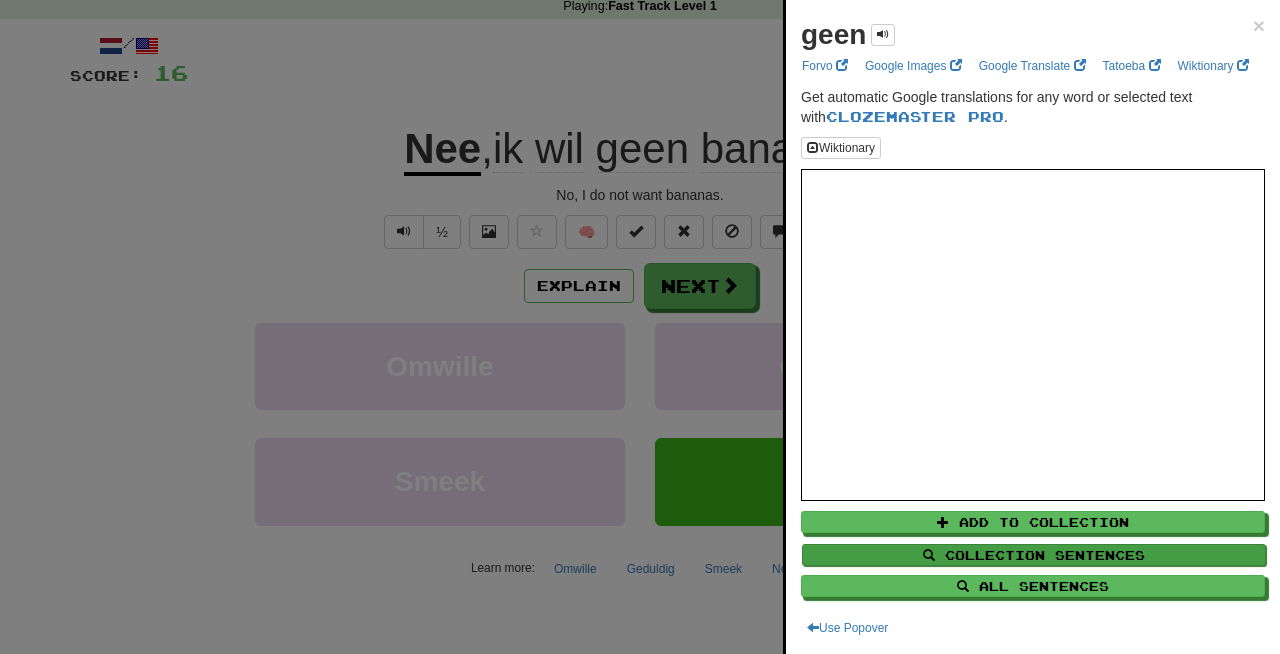 scroll, scrollTop: 0, scrollLeft: 0, axis: both 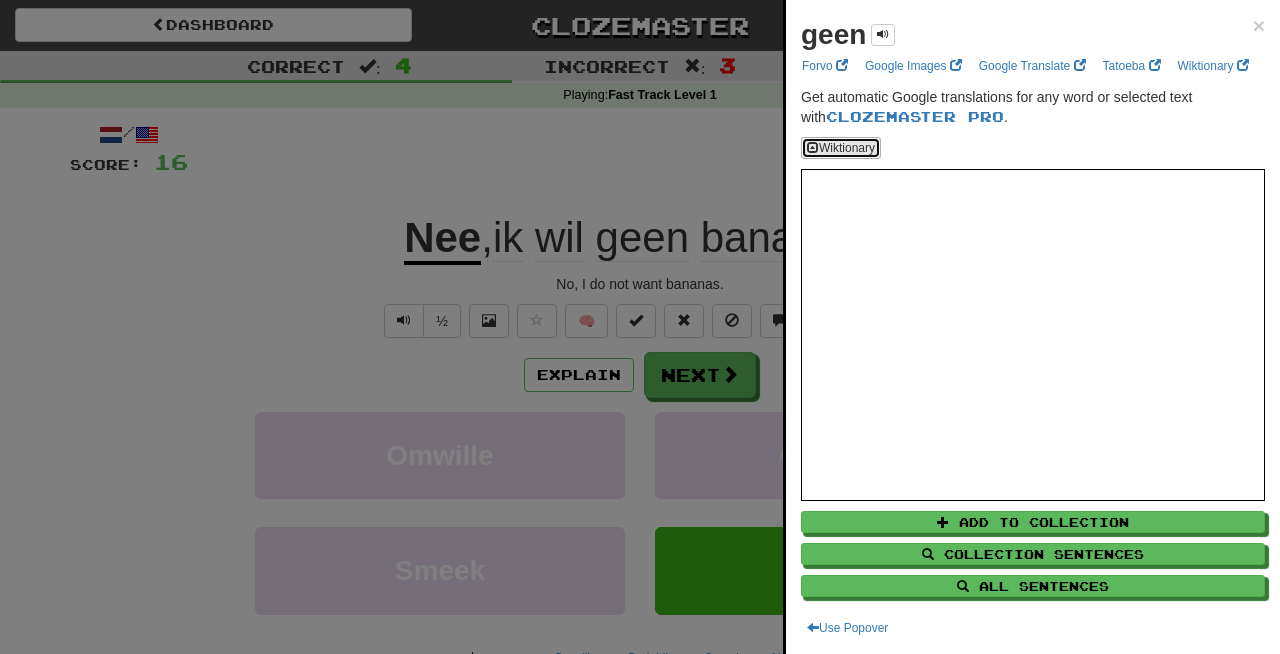 click on "Wiktionary" at bounding box center [841, 148] 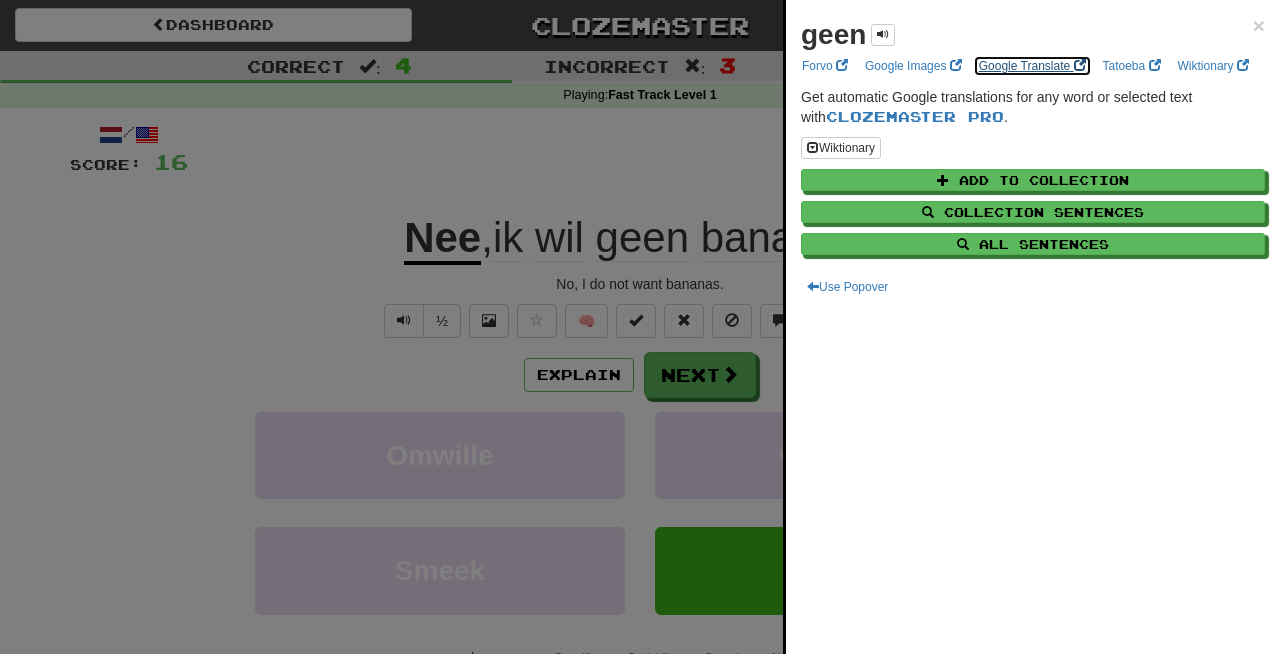 click on "Google Translate" at bounding box center (1032, 66) 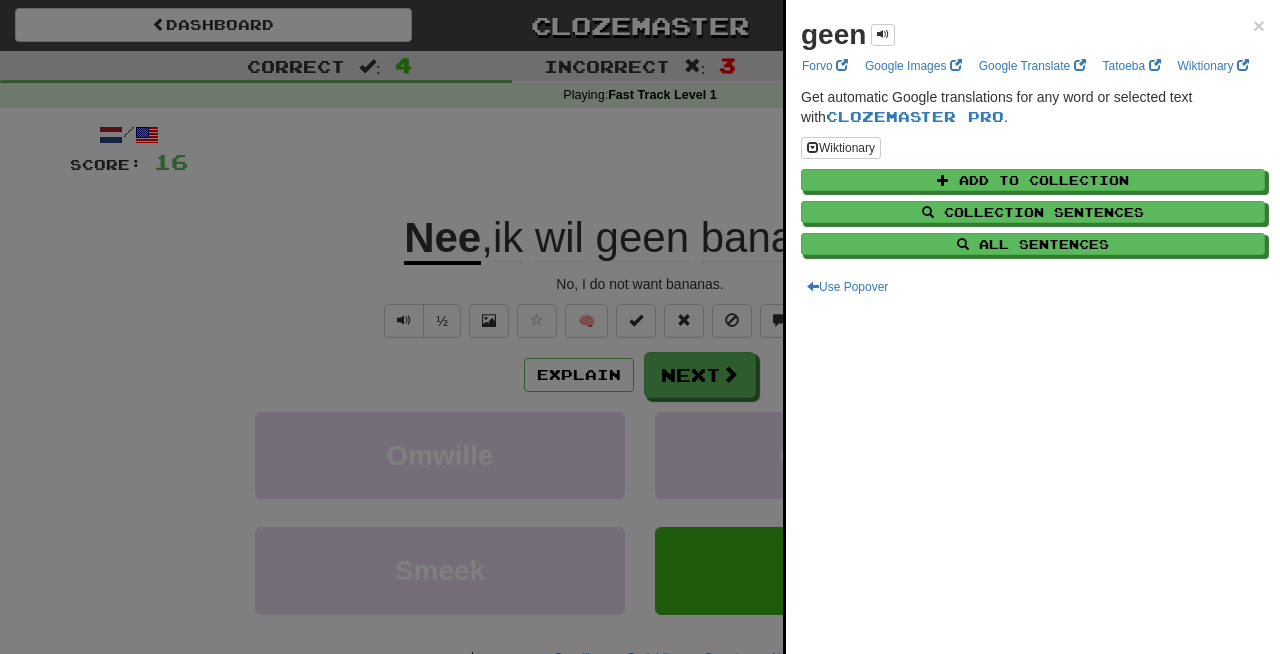 click at bounding box center [640, 327] 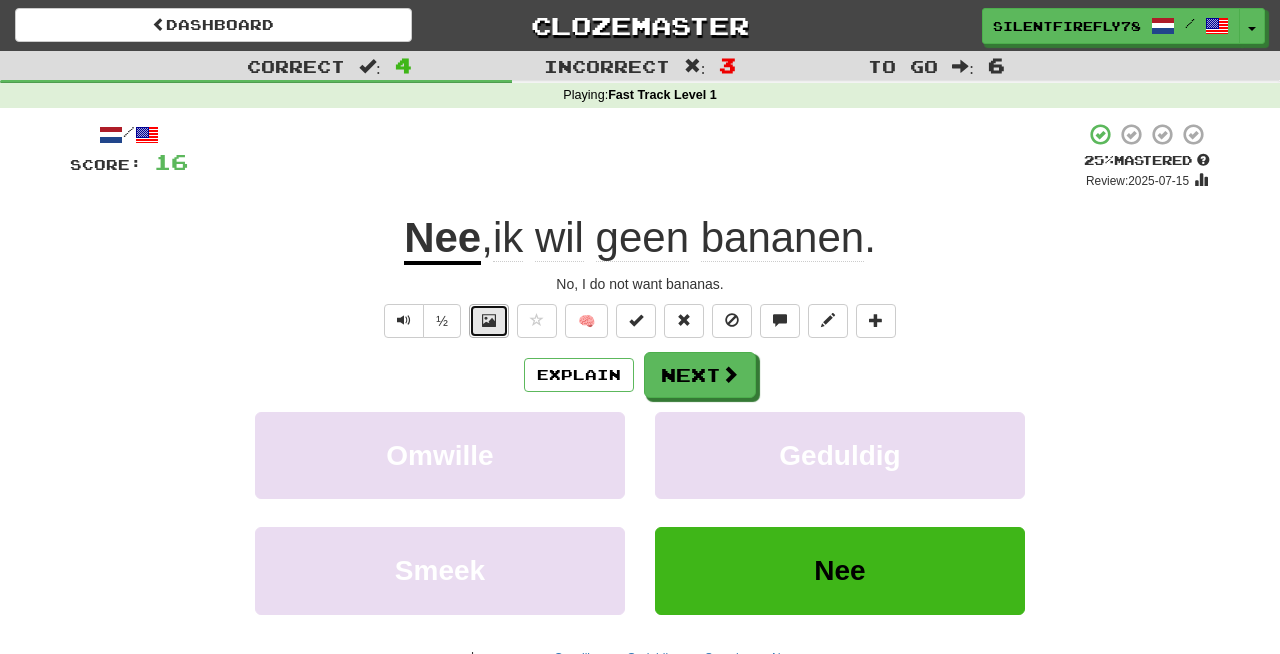 click at bounding box center [489, 321] 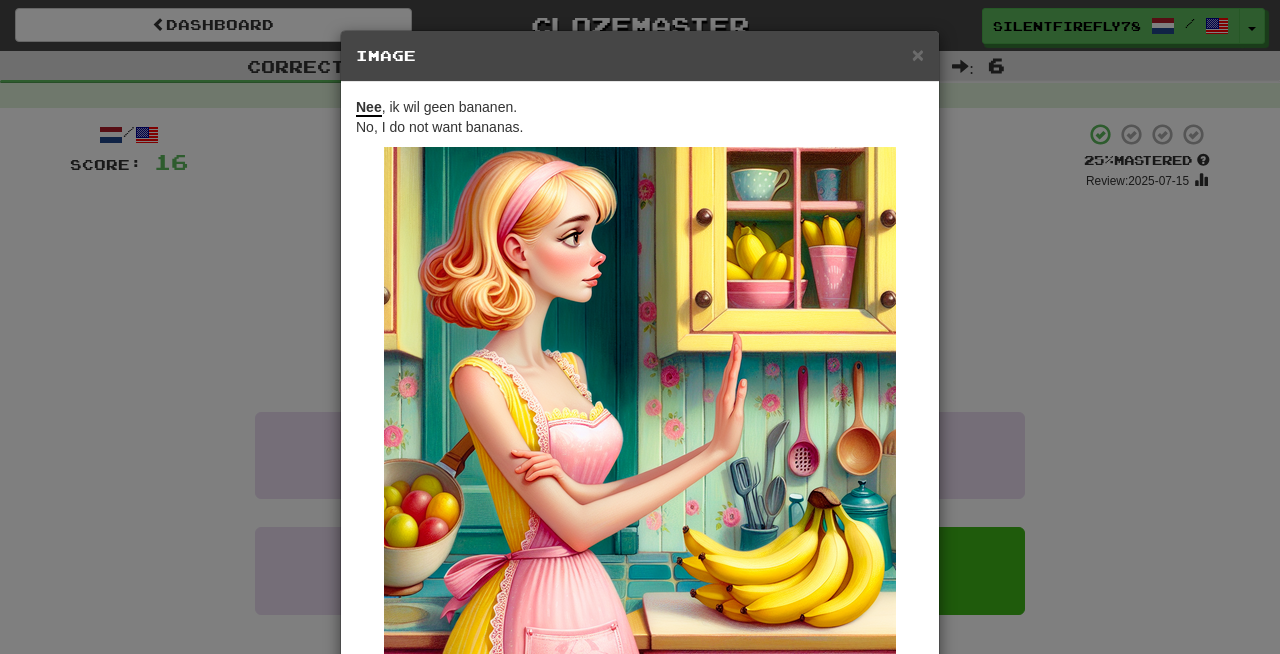 click on "× Image Nee , ik wil geen bananen. No, I do not want bananas. Change when and how images are shown in the game settings.  Images are in beta. Like them? Hate them?  Let us know ! Close" at bounding box center (640, 327) 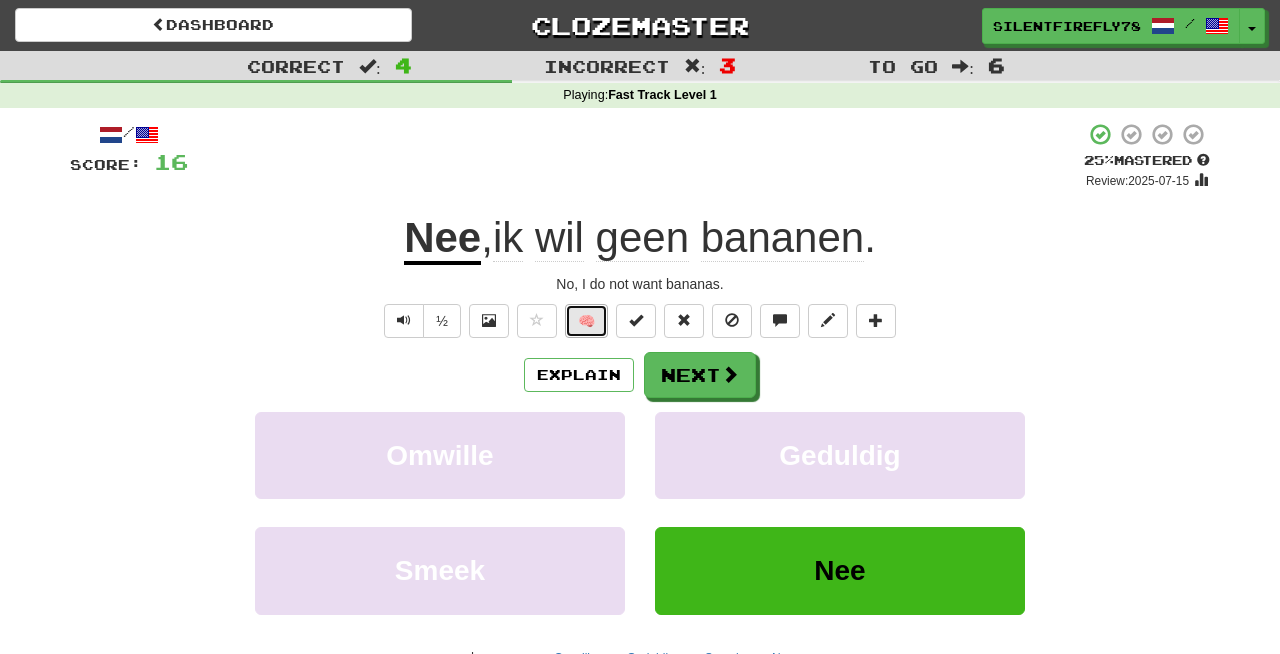 click on "🧠" at bounding box center (586, 321) 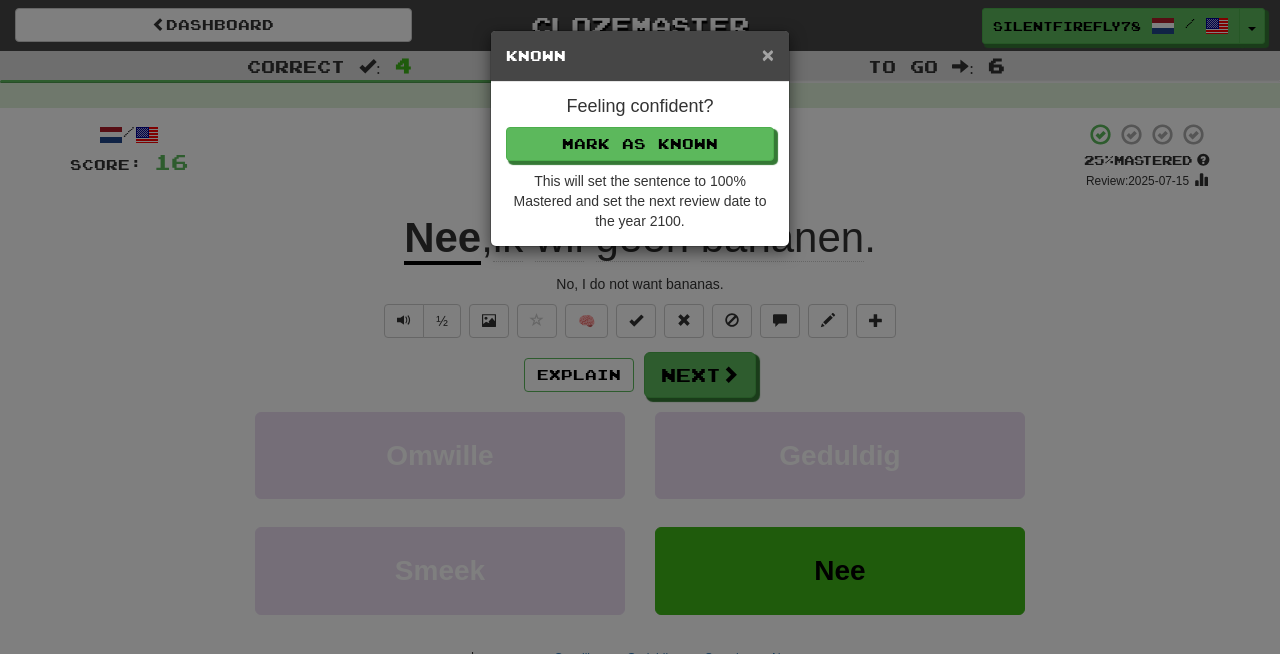 click on "×" at bounding box center (768, 54) 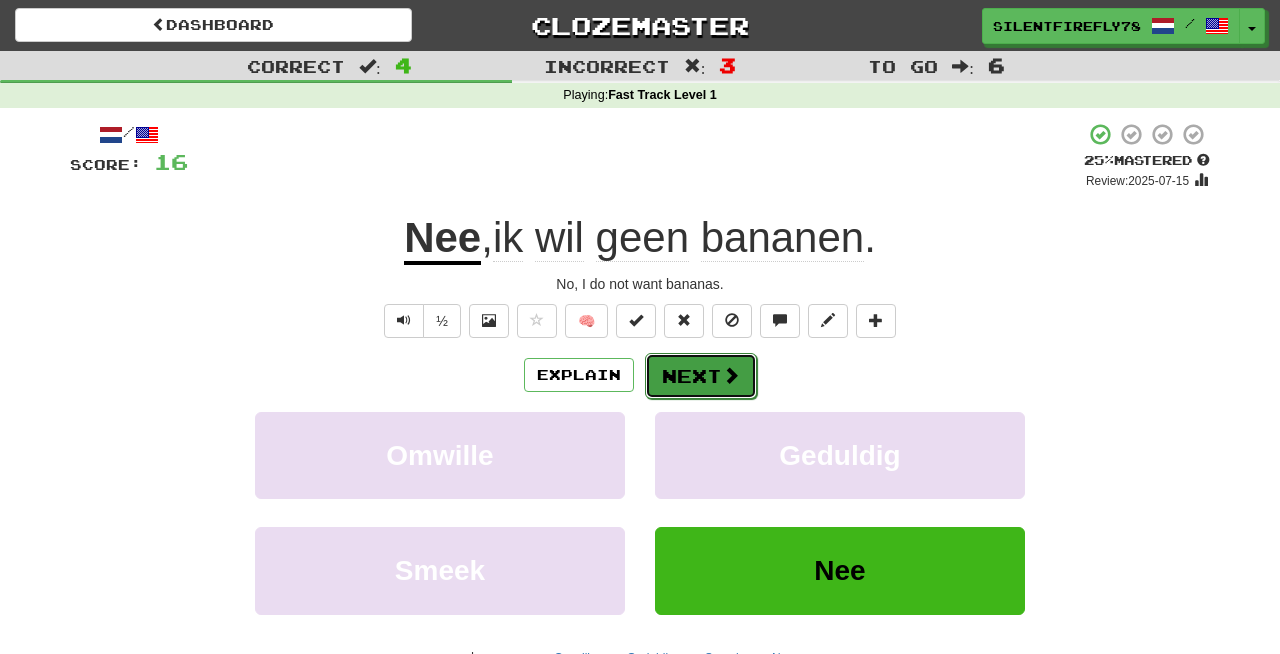 click on "Next" at bounding box center (701, 376) 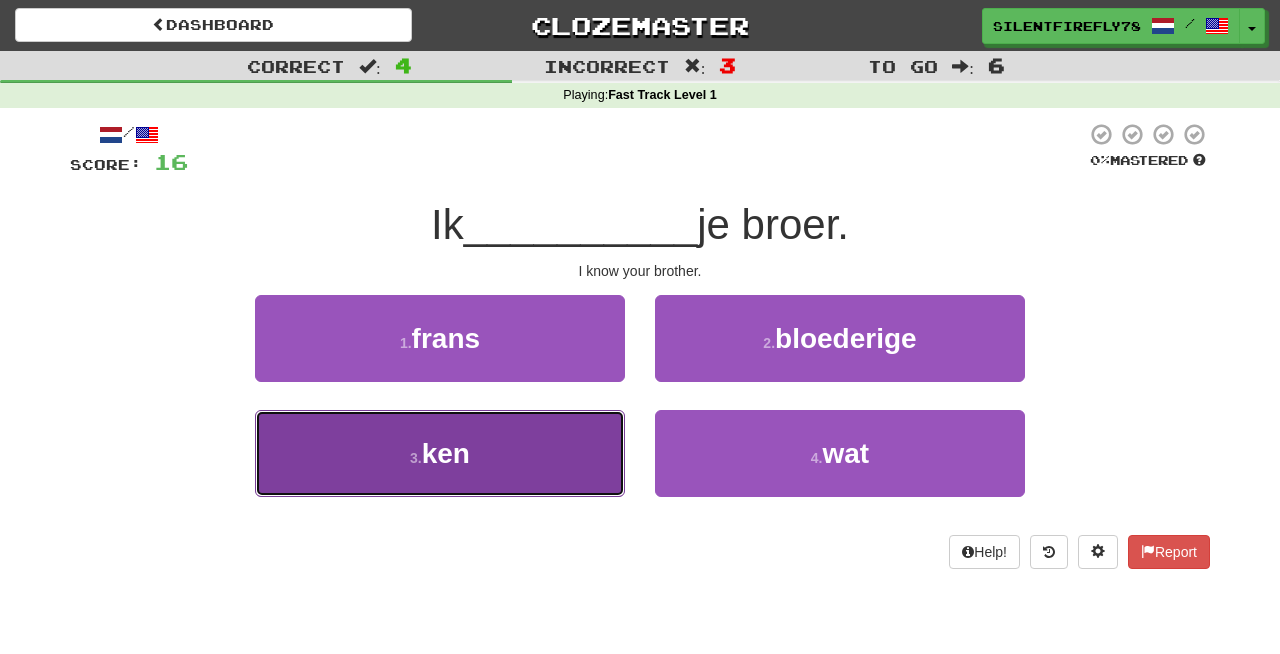 click on "3 .  ken" at bounding box center [440, 453] 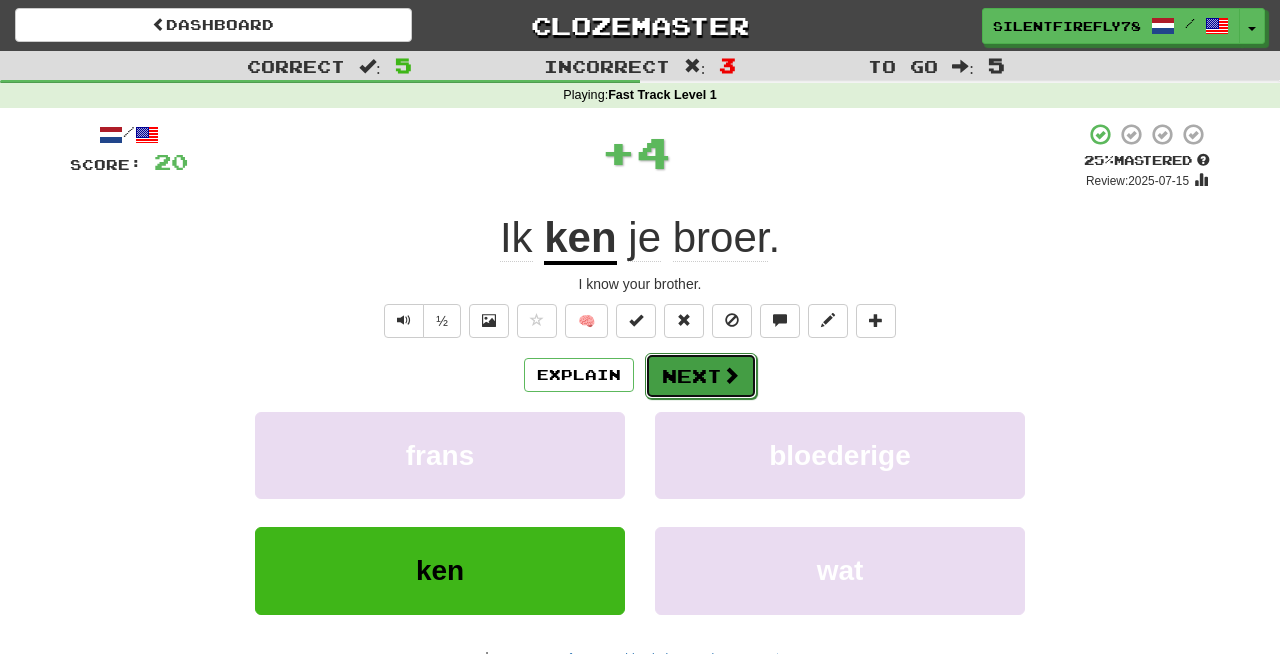 click on "Next" at bounding box center (701, 376) 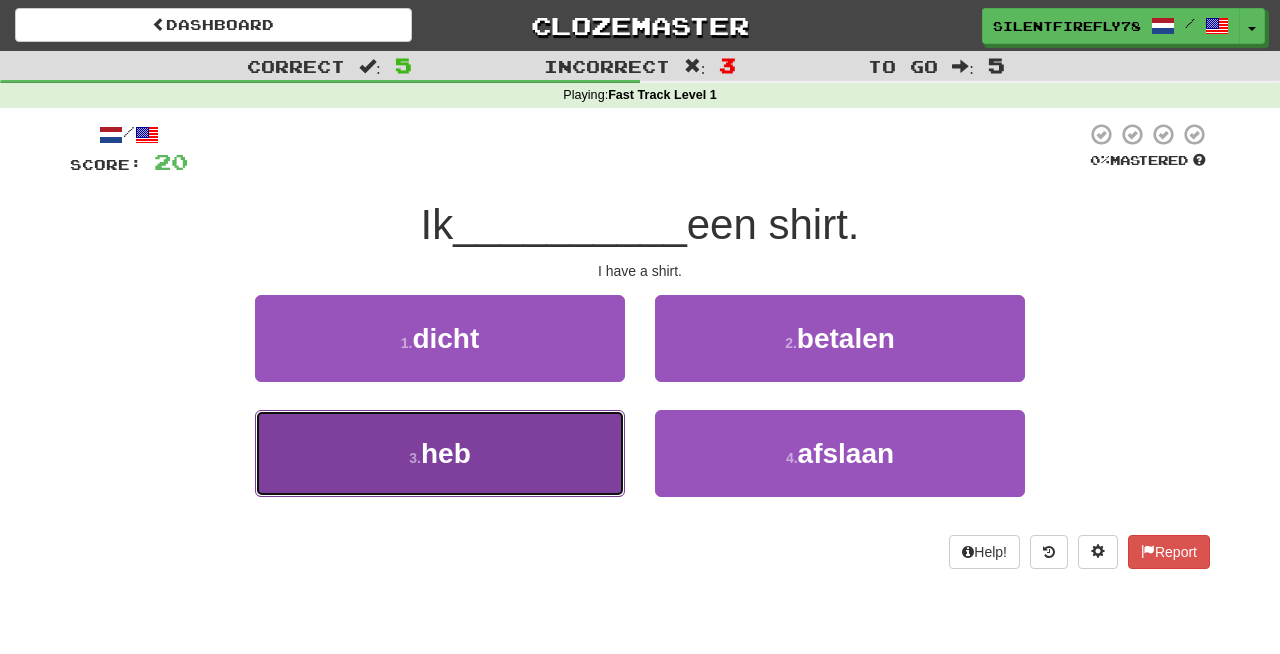 click on "3 .  heb" at bounding box center [440, 453] 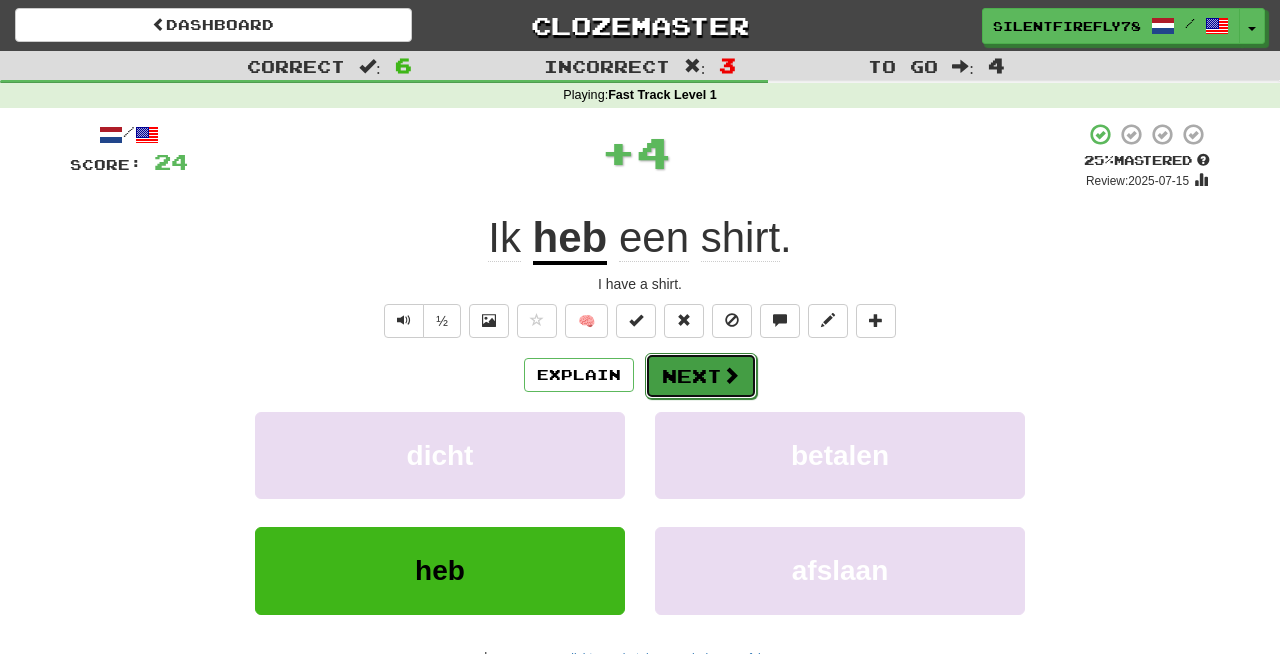 click on "Next" at bounding box center (701, 376) 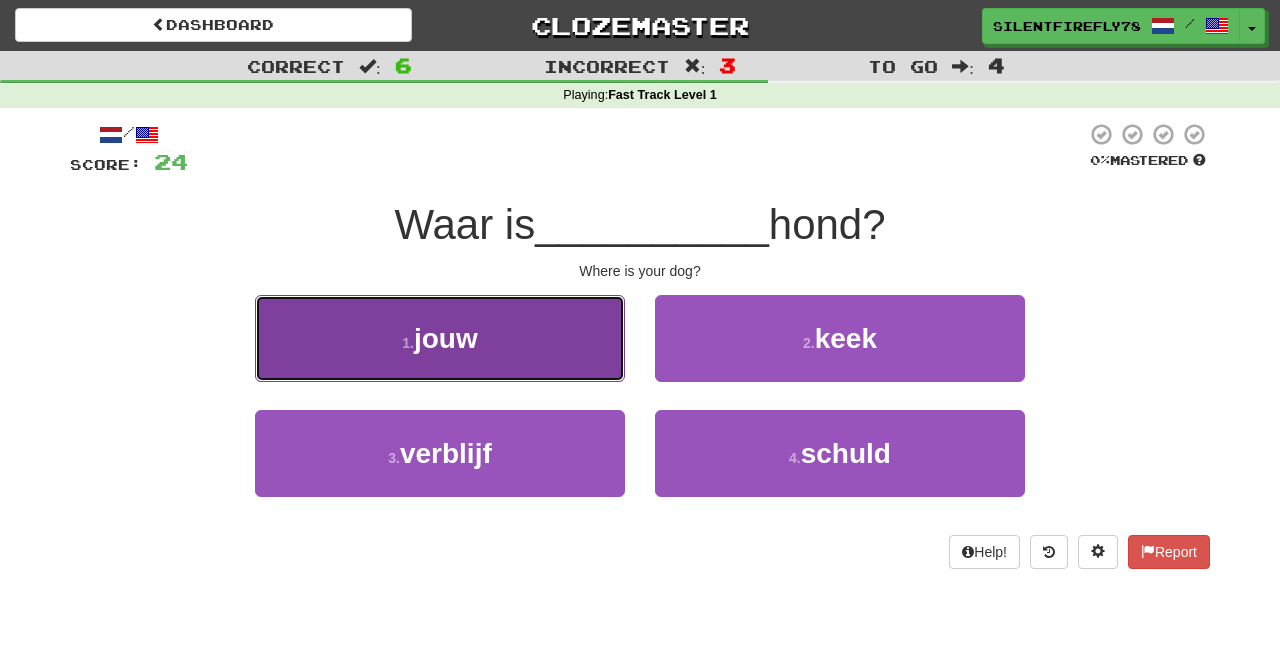 click on "1 .  jouw" at bounding box center (440, 338) 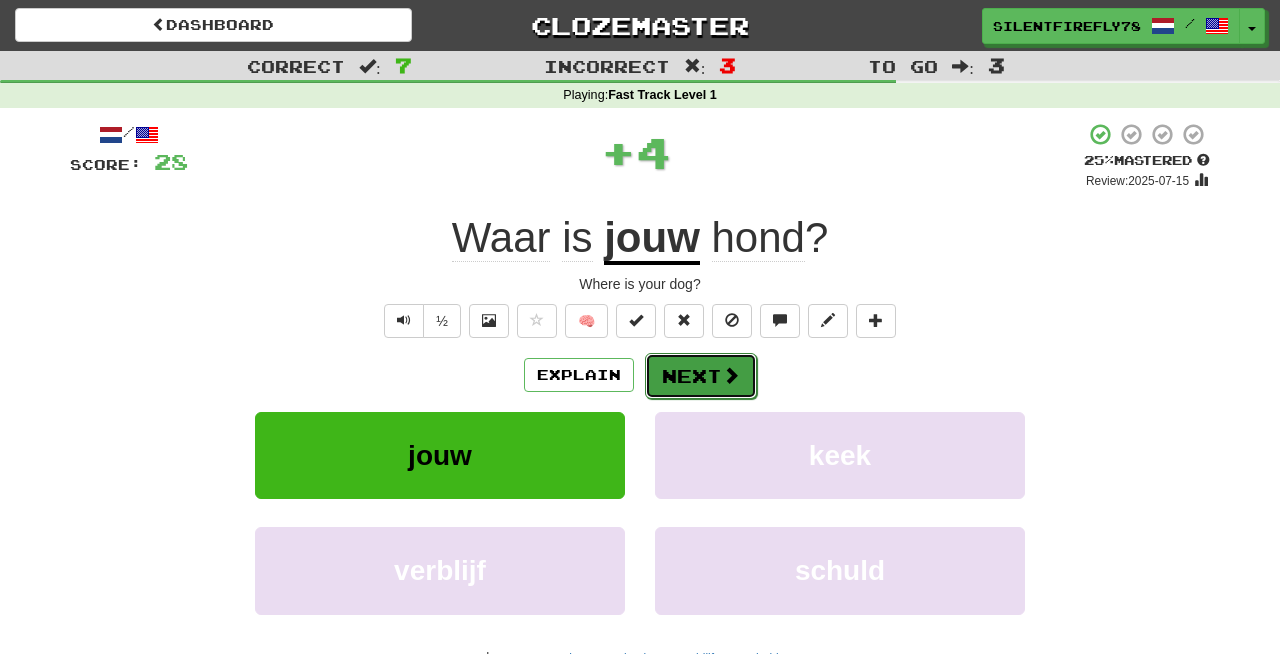 click on "Next" at bounding box center [701, 376] 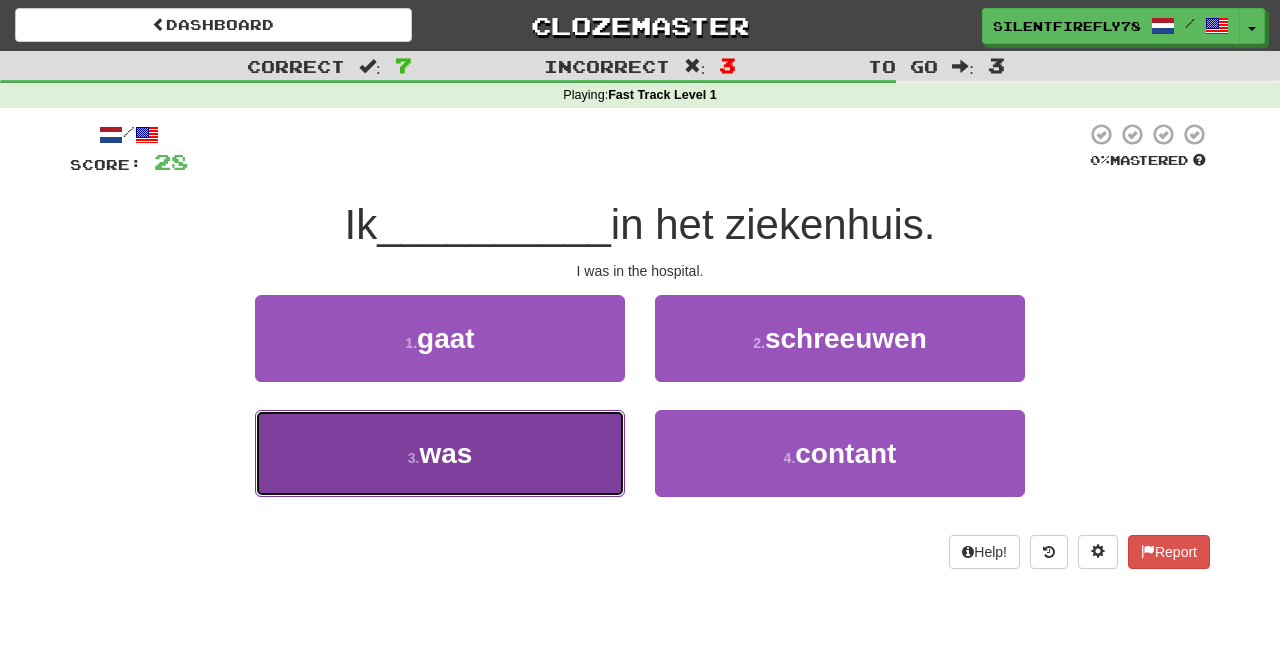 click on "3 .  was" at bounding box center (440, 453) 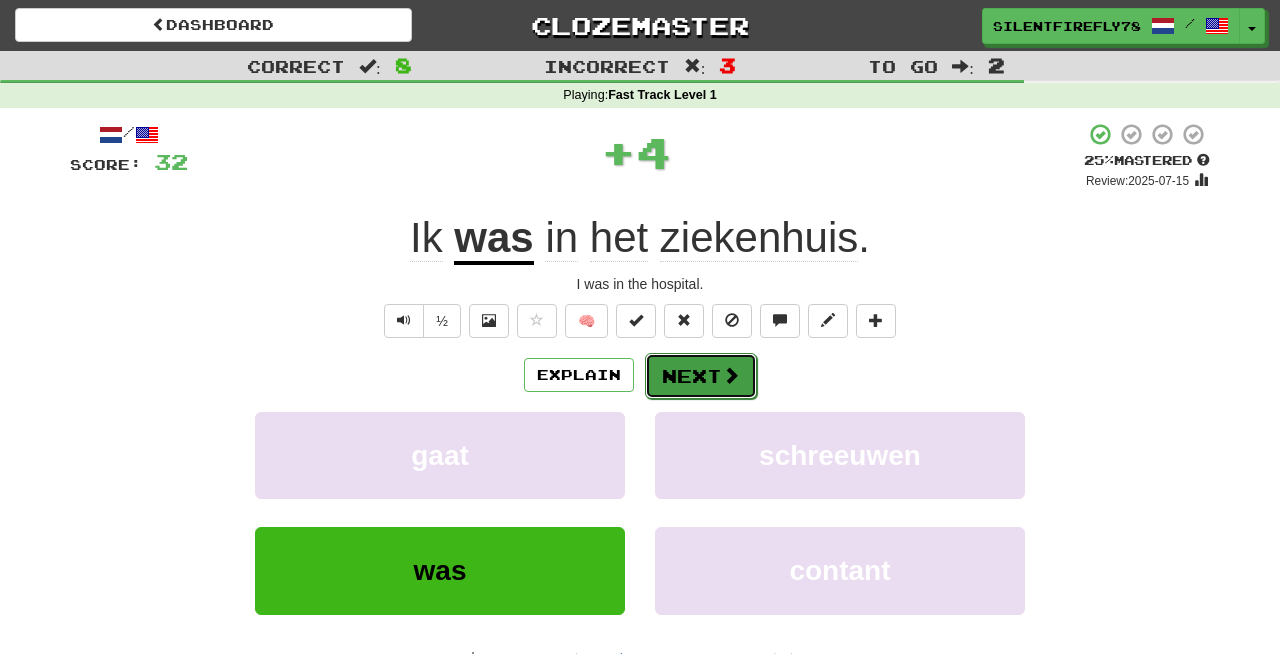 click on "Next" at bounding box center (701, 376) 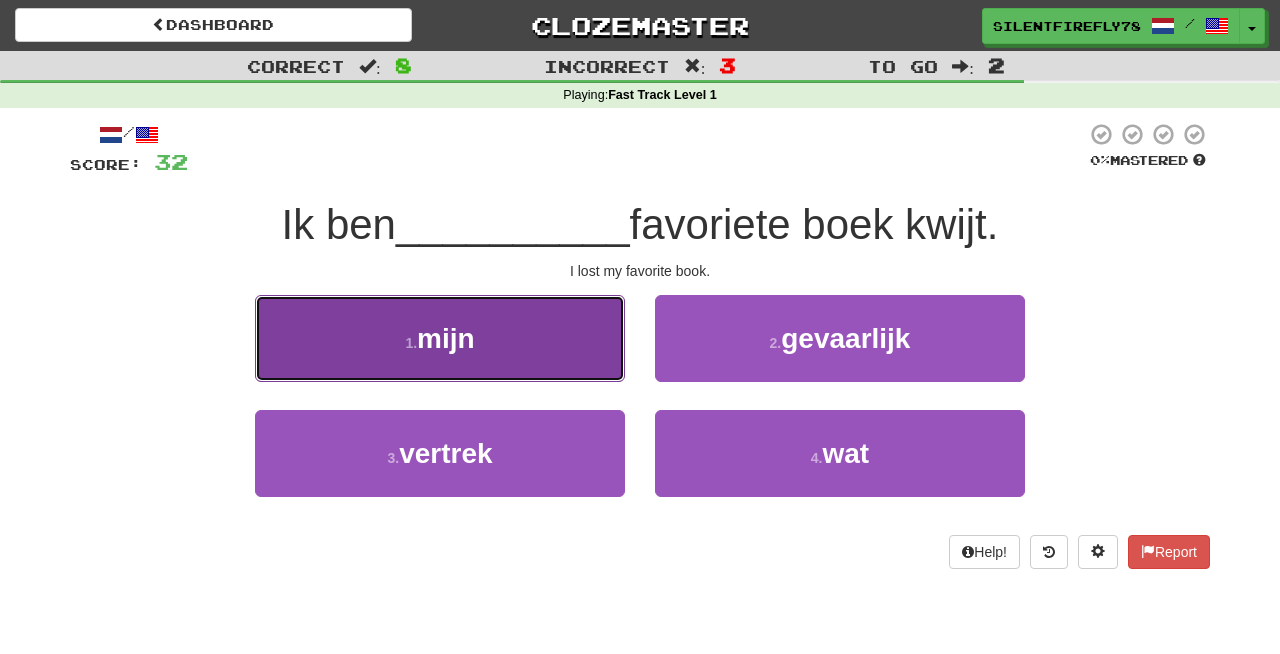 click on "1 .  mijn" at bounding box center [440, 338] 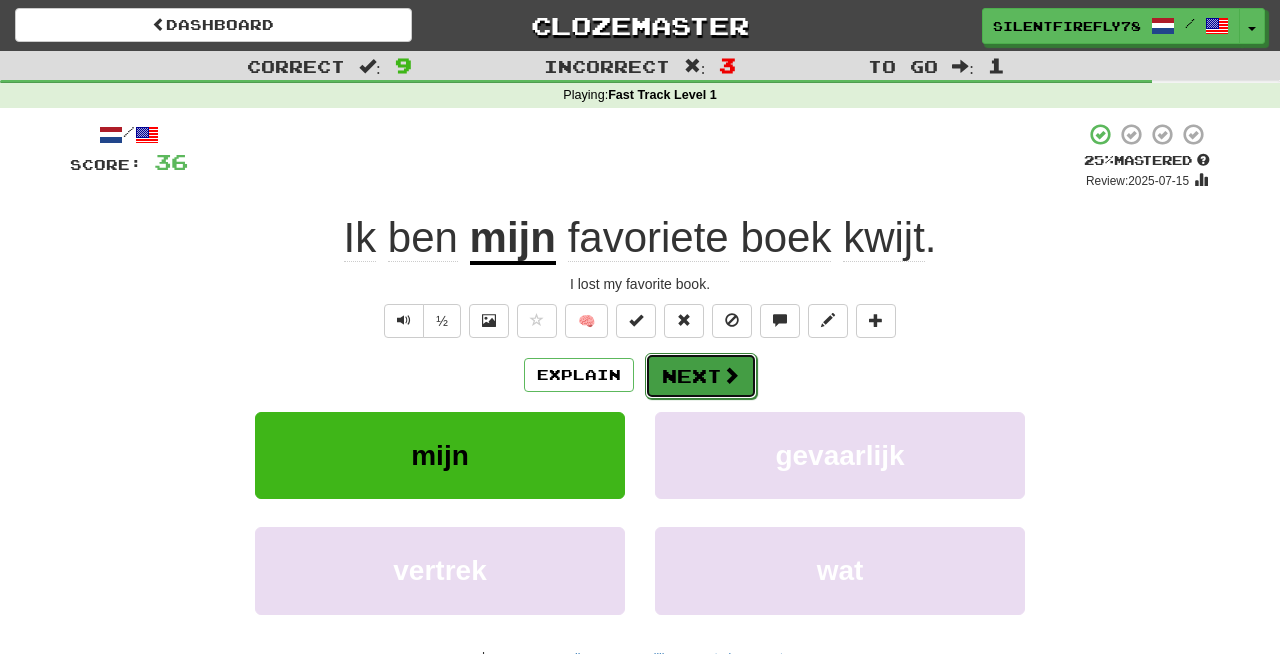 click at bounding box center (731, 375) 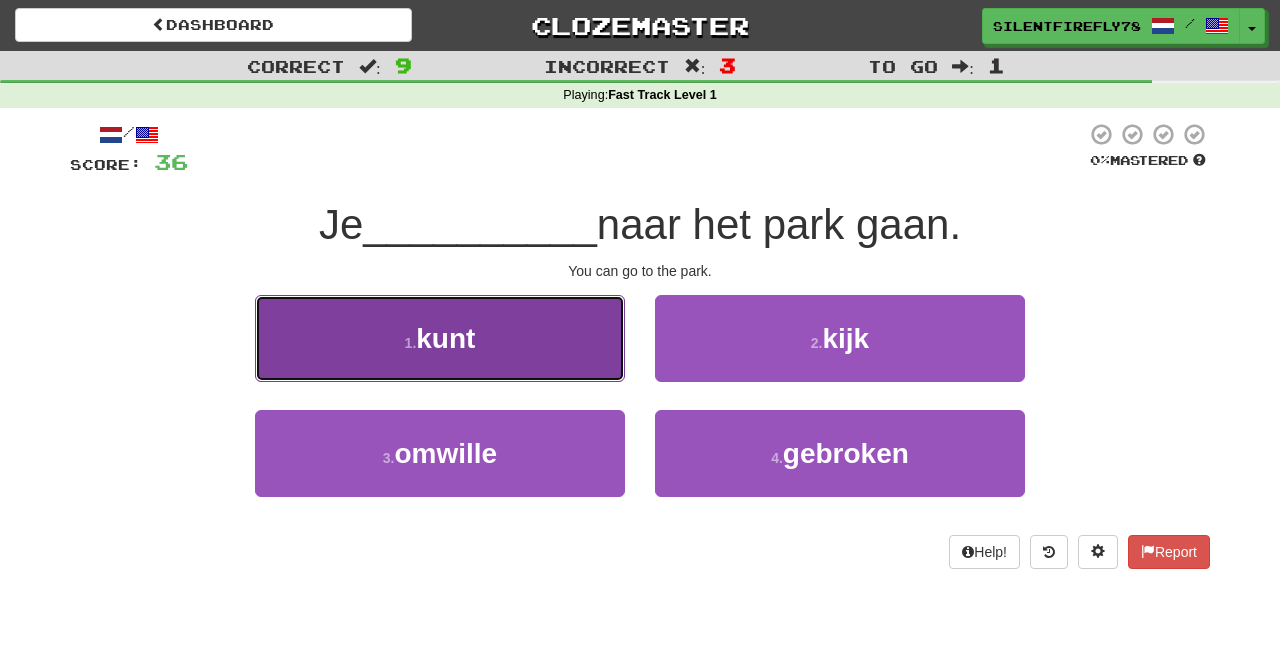 click on "1 .  kunt" at bounding box center [440, 338] 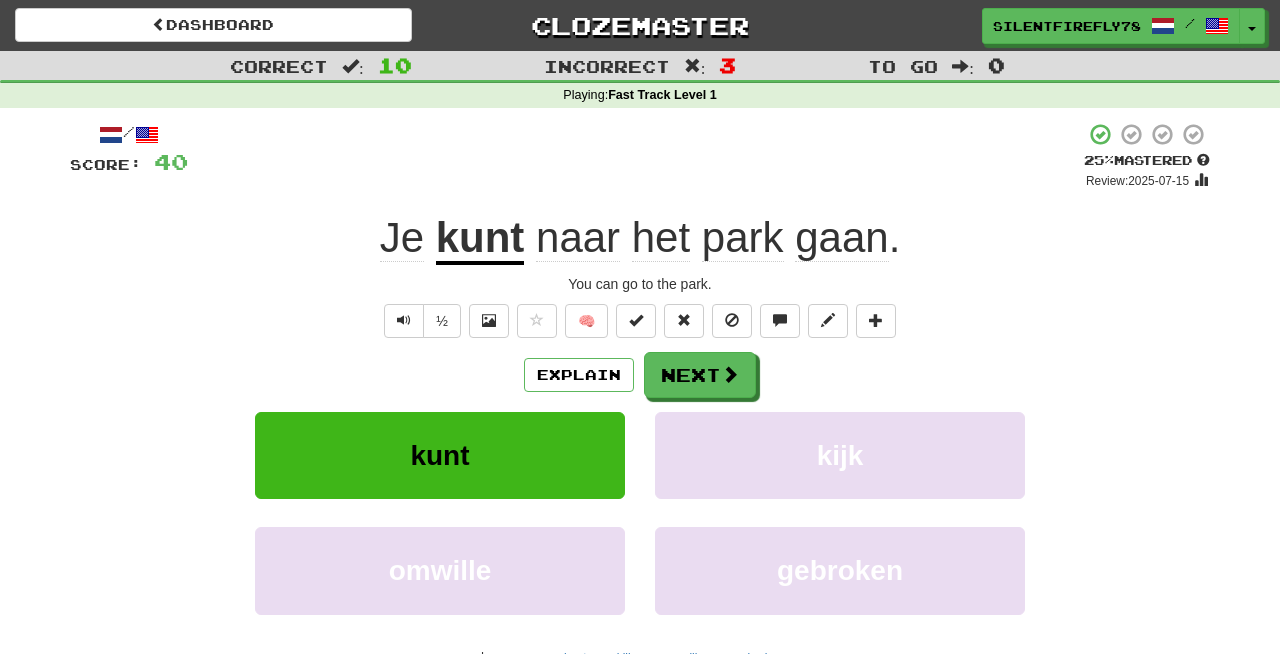 click on "gaan" at bounding box center [841, 238] 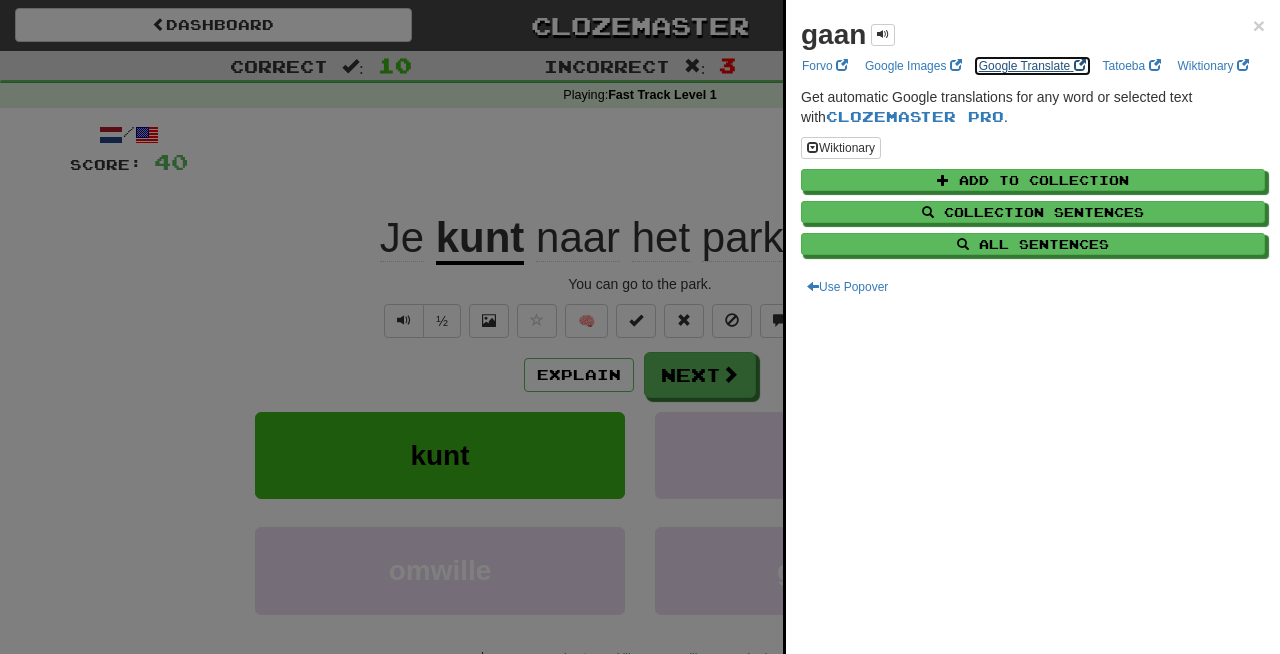 click on "Google Translate" at bounding box center (1032, 66) 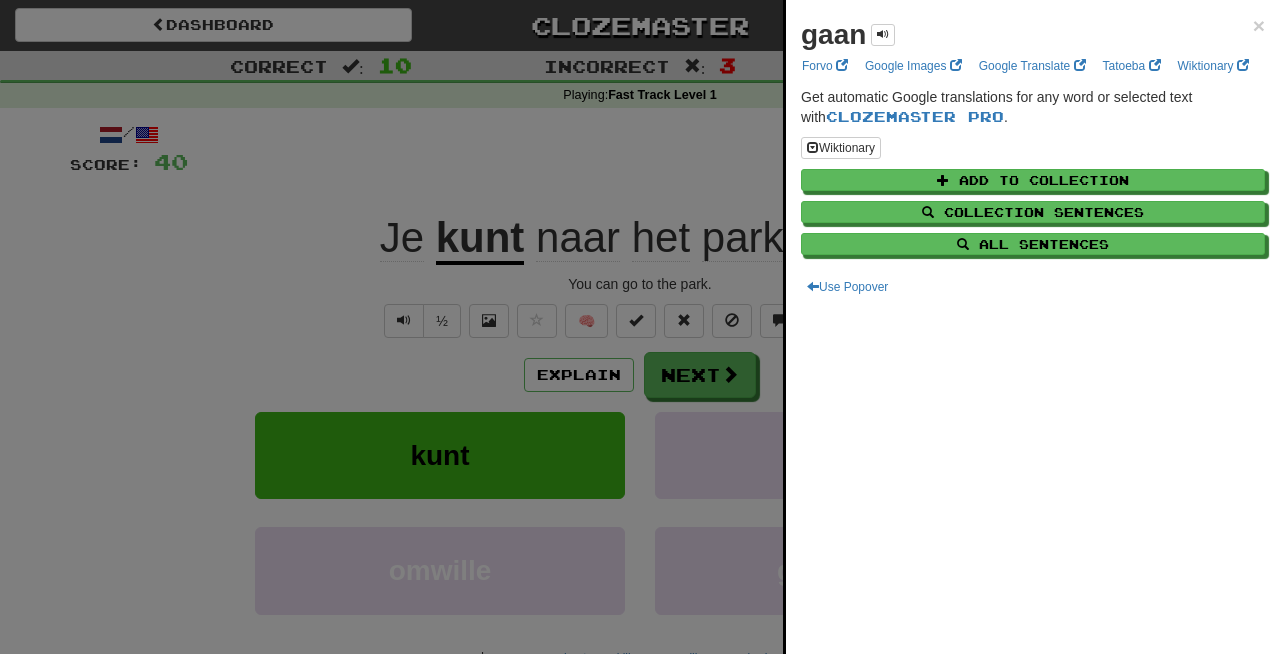 click at bounding box center (640, 327) 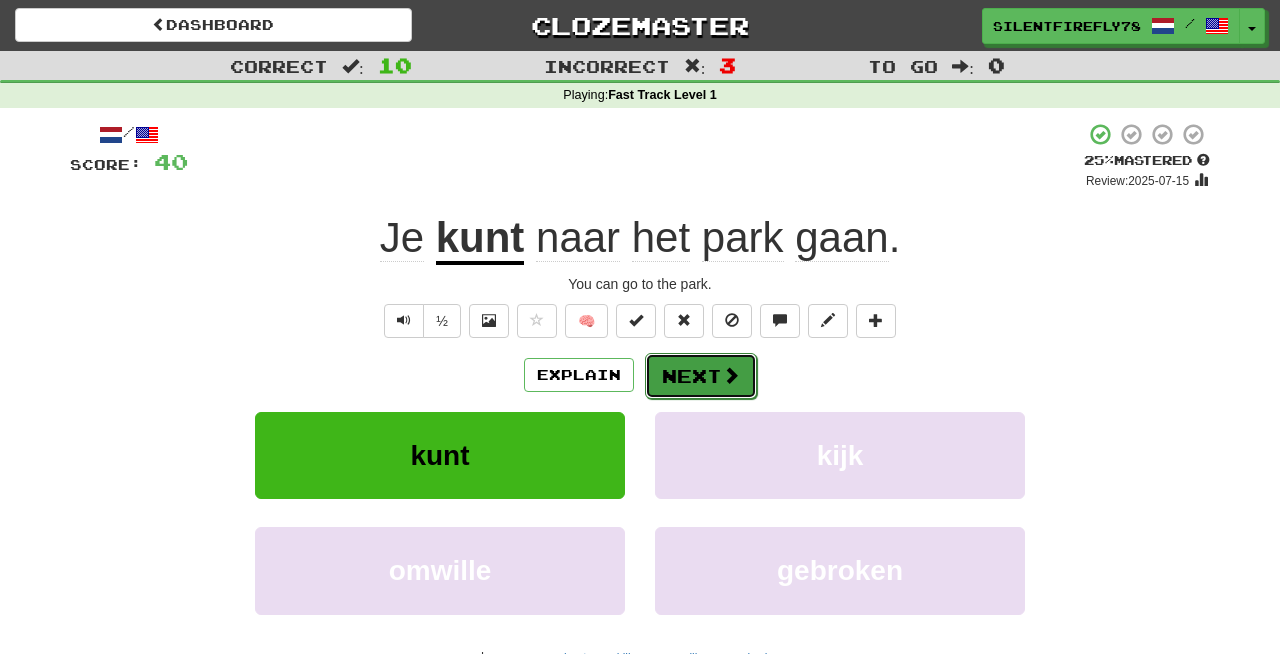 click on "Next" at bounding box center (701, 376) 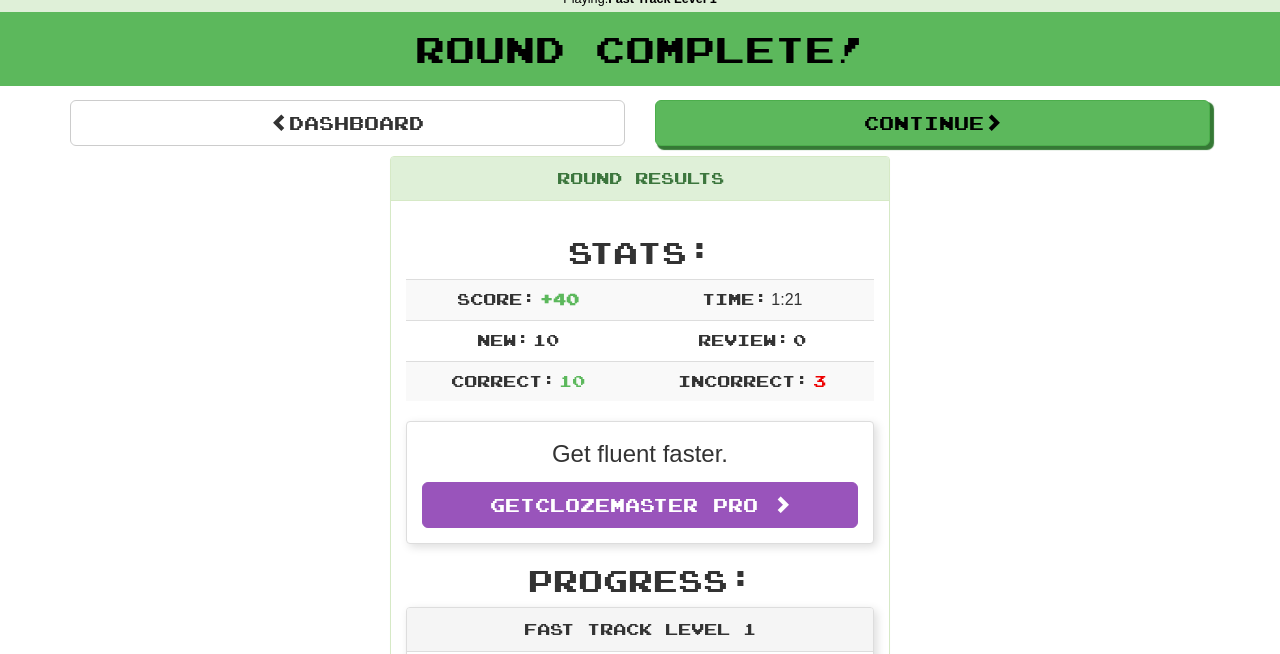scroll, scrollTop: 0, scrollLeft: 0, axis: both 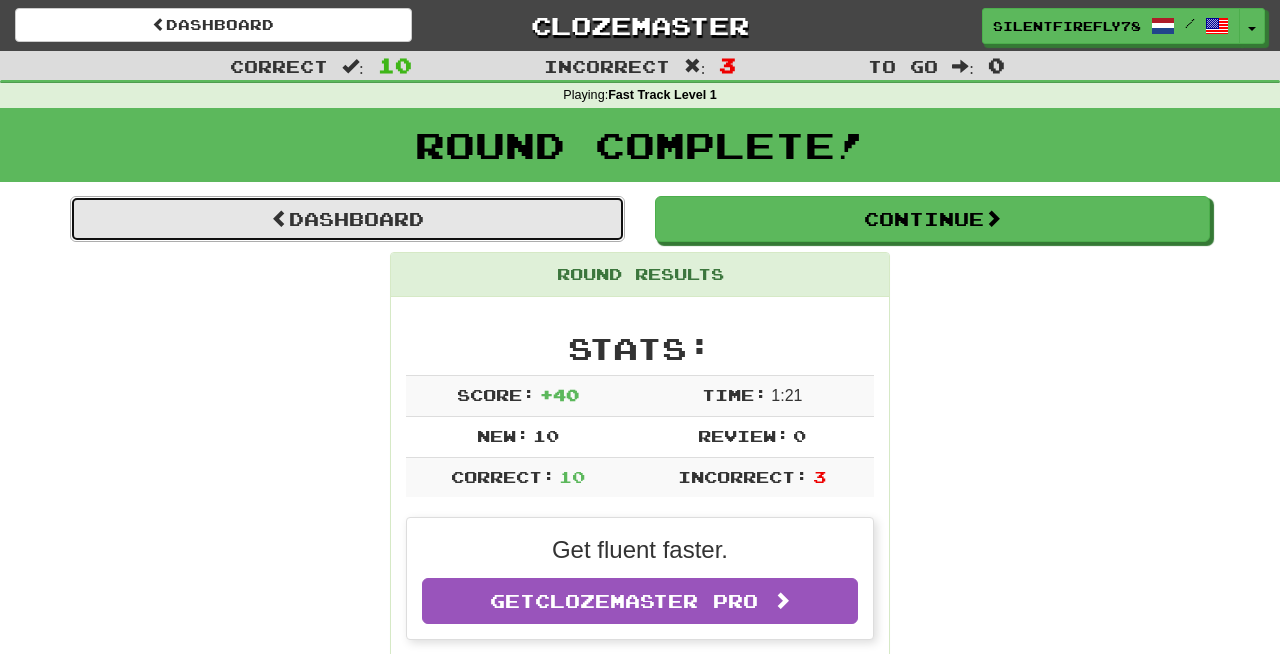 click on "Dashboard" at bounding box center (347, 219) 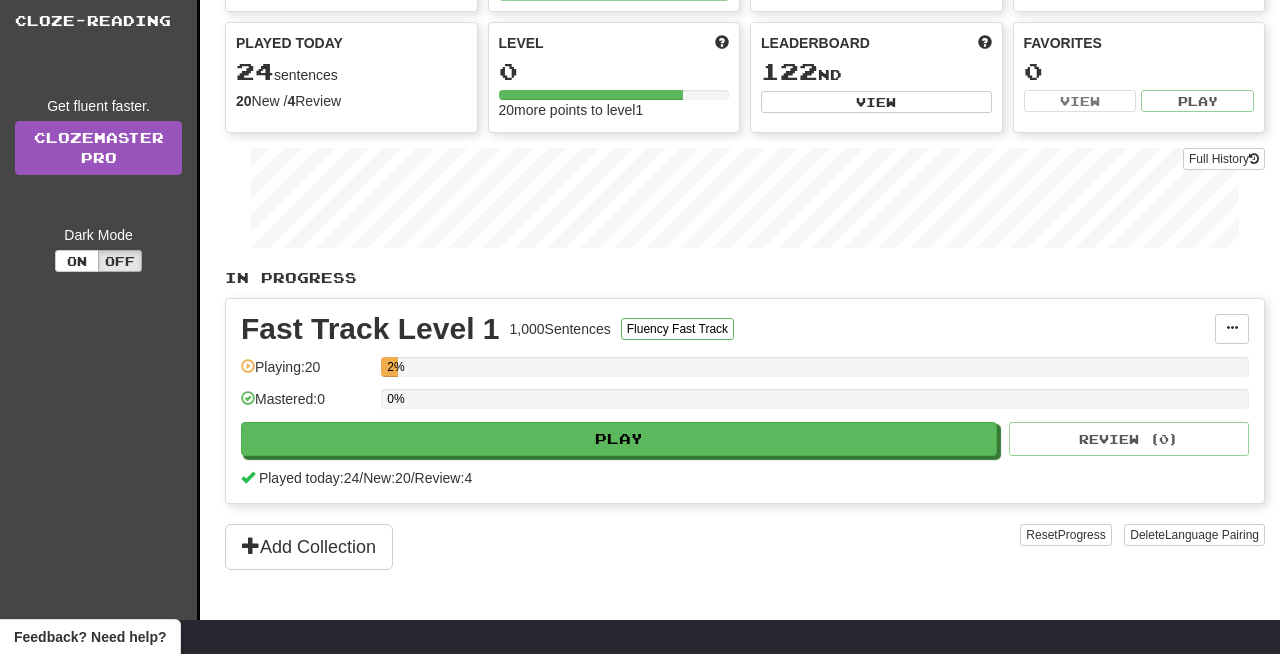 scroll, scrollTop: 0, scrollLeft: 0, axis: both 